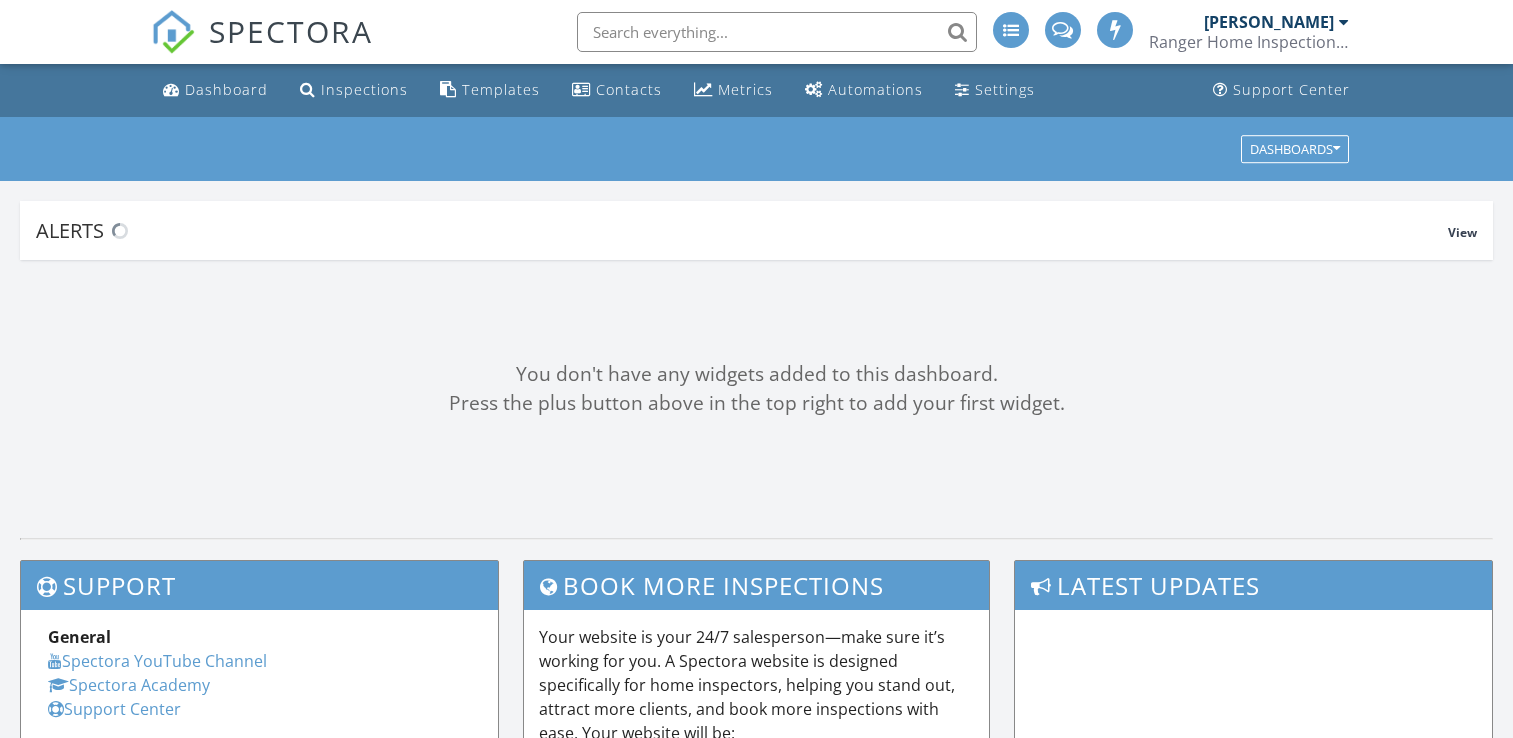 scroll, scrollTop: 0, scrollLeft: 0, axis: both 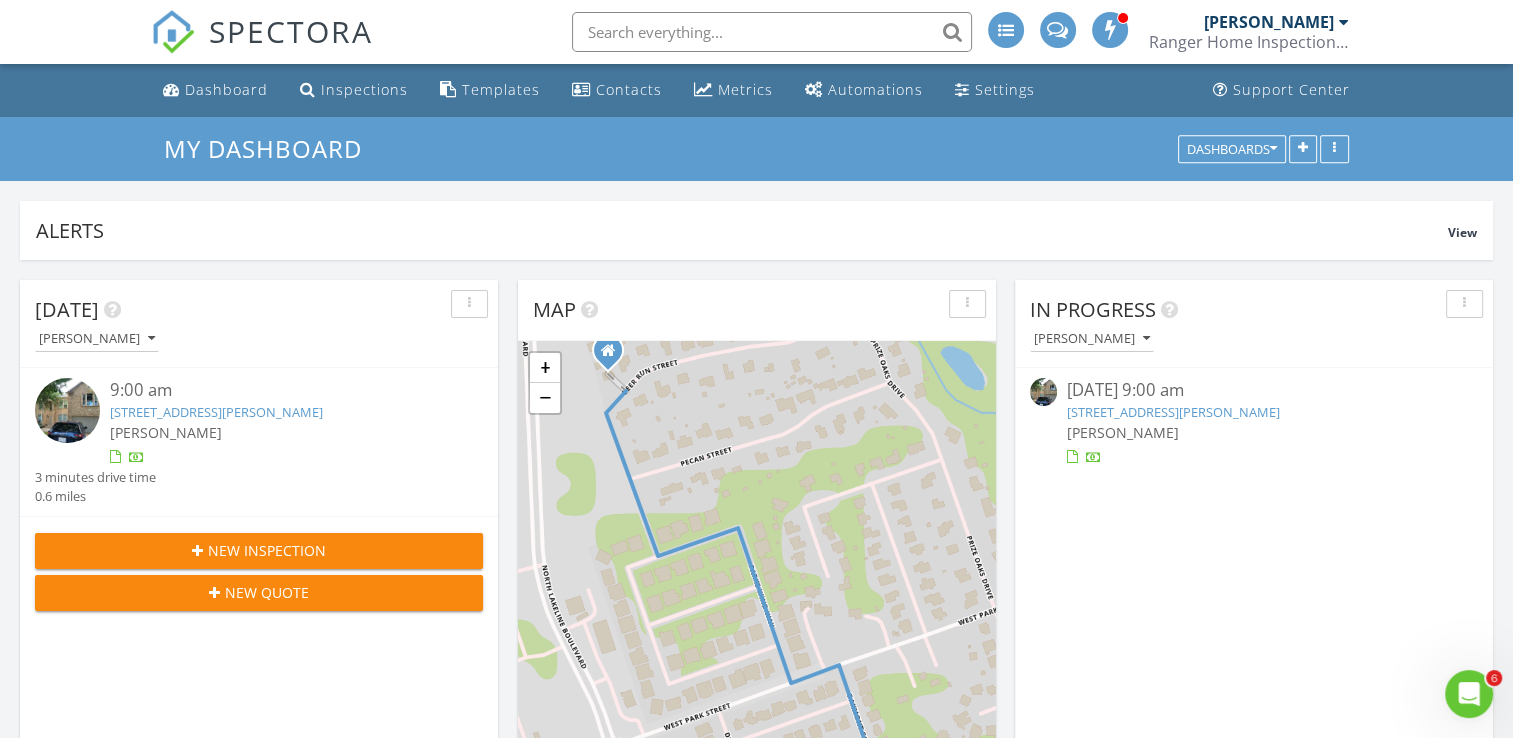 click at bounding box center [67, 410] 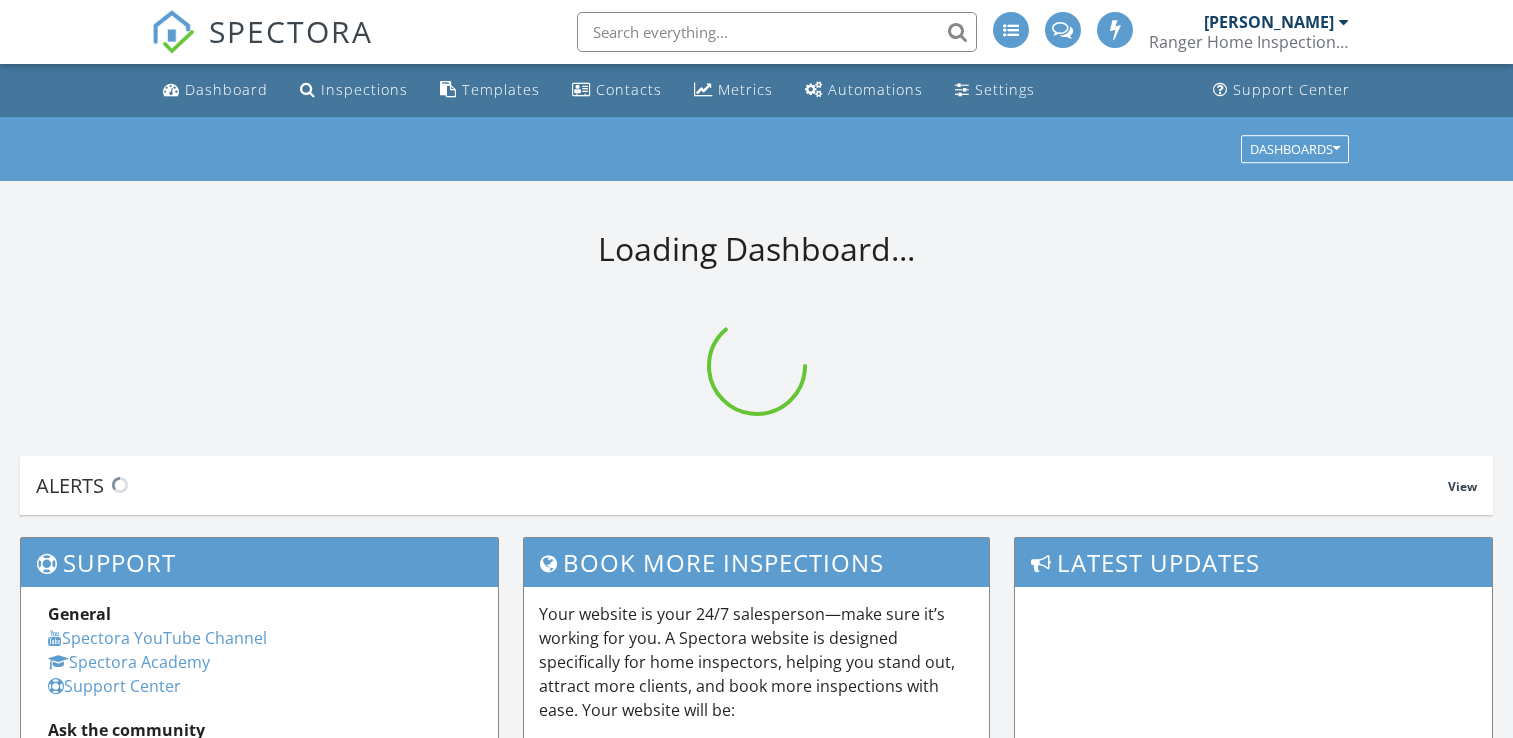 scroll, scrollTop: 0, scrollLeft: 0, axis: both 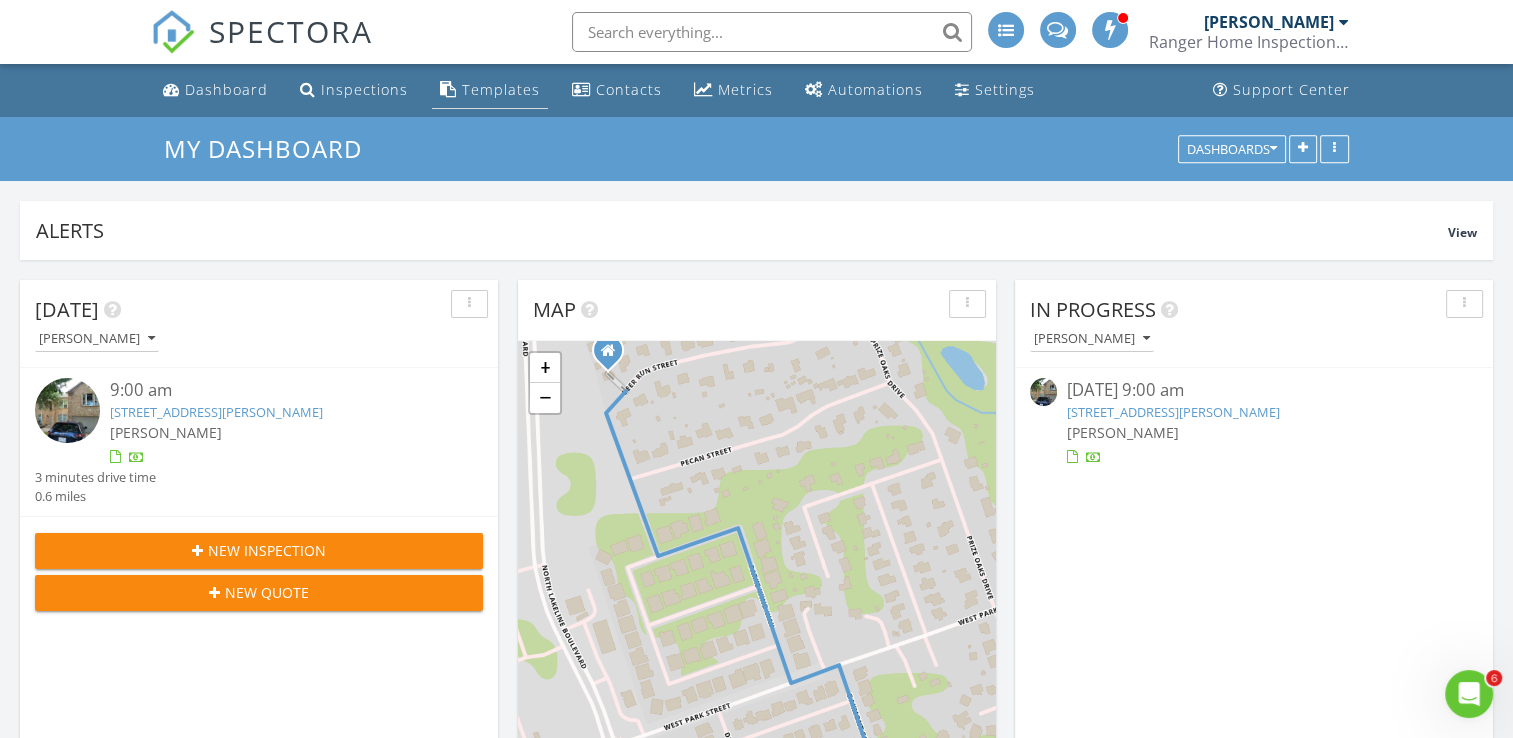 click on "Templates" at bounding box center (501, 89) 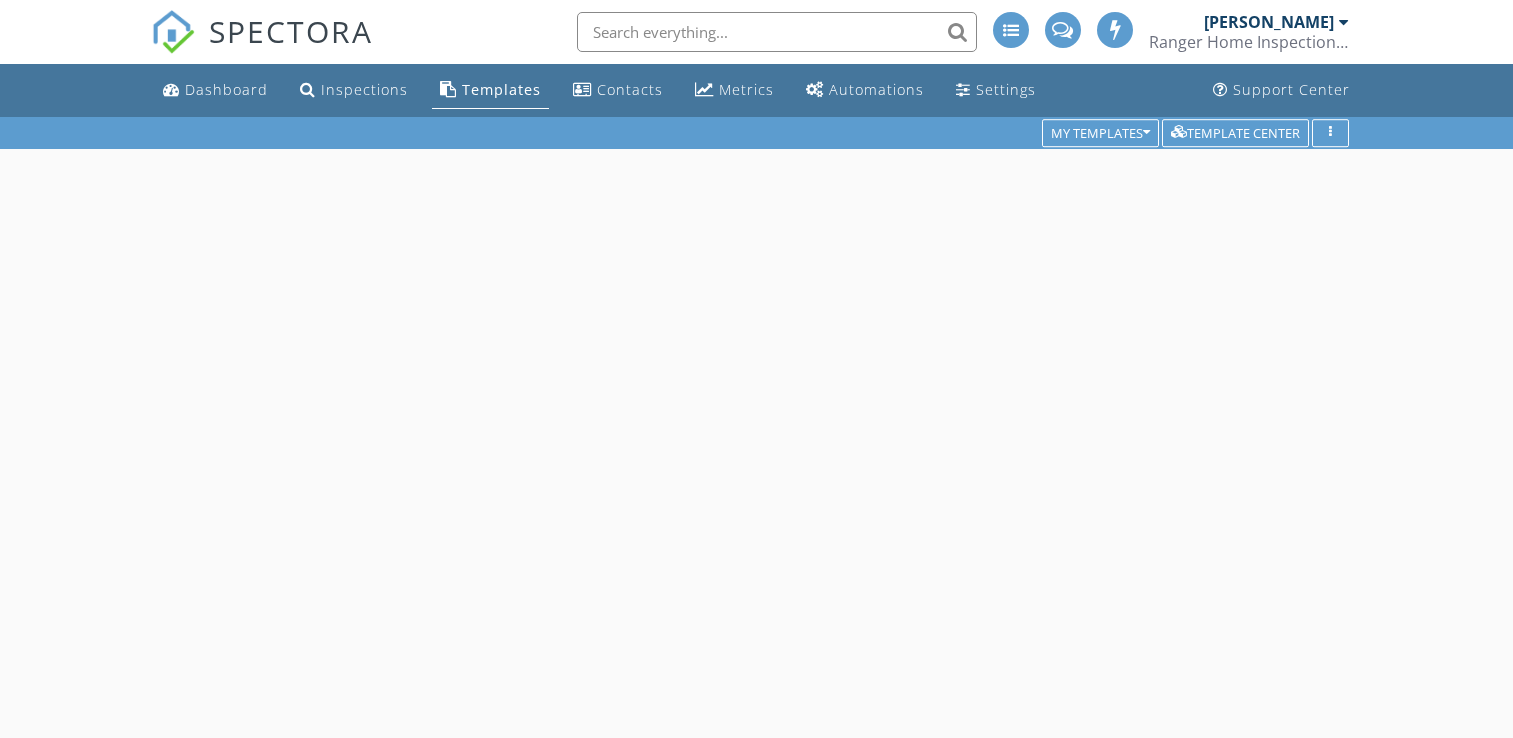 scroll, scrollTop: 0, scrollLeft: 0, axis: both 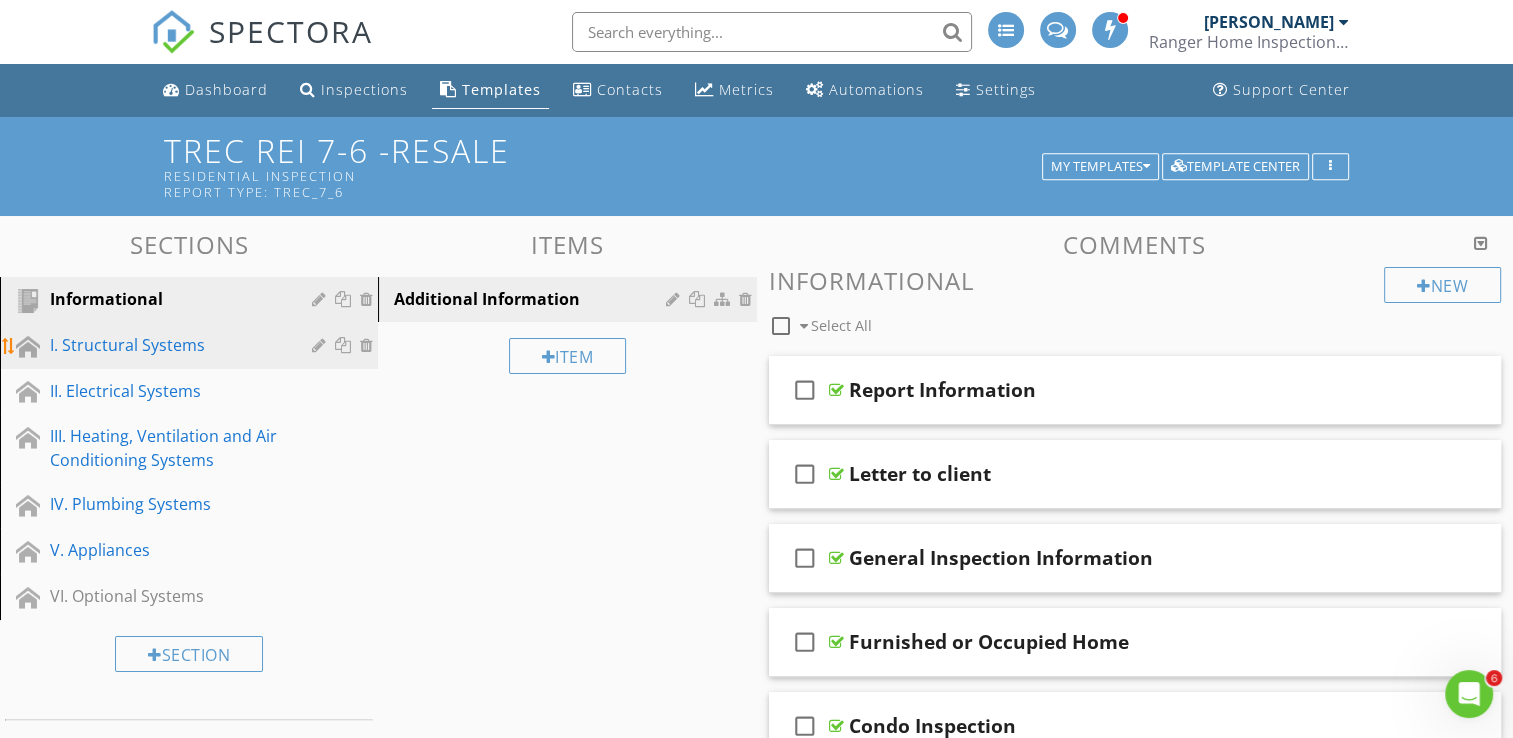 click on "I. Structural Systems" at bounding box center (166, 345) 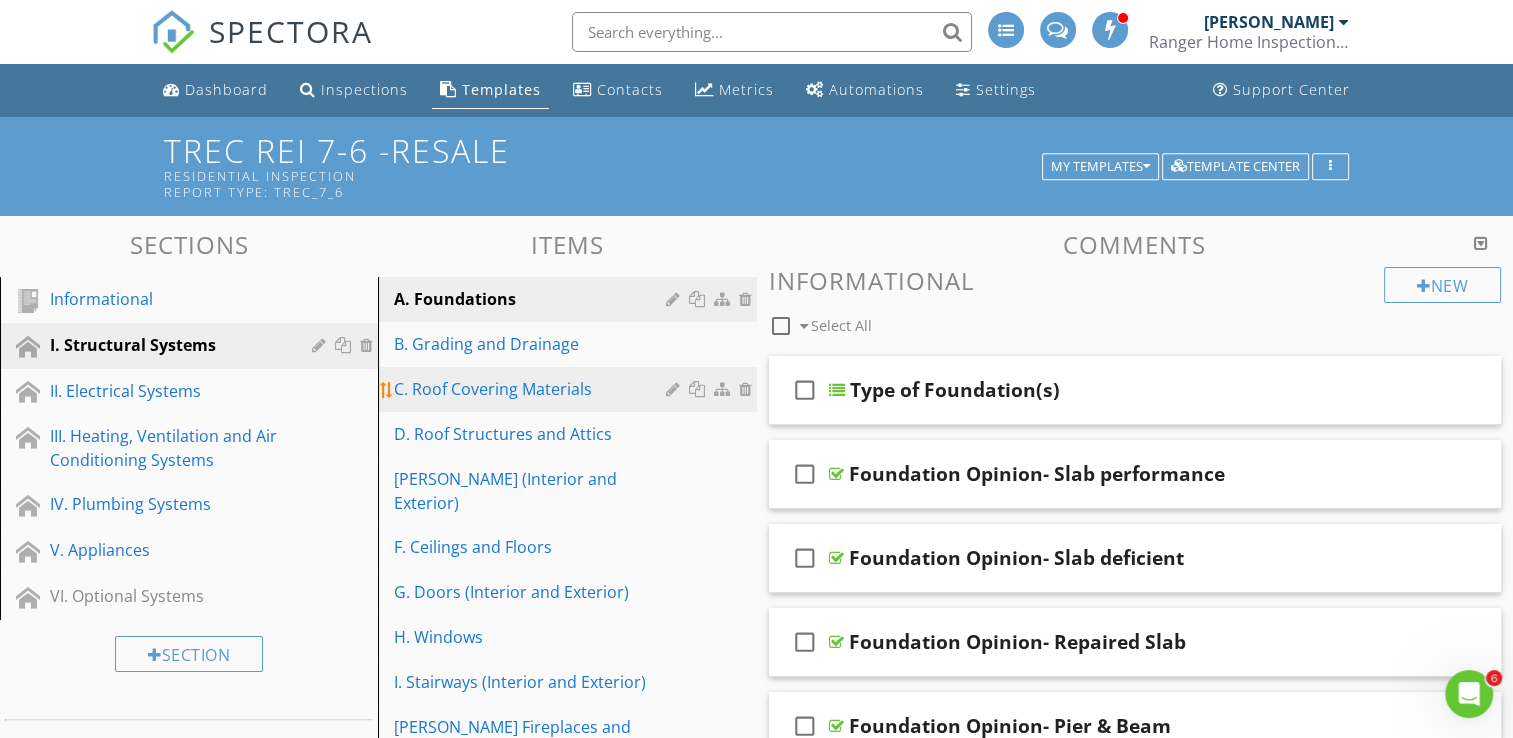 click on "C. Roof Covering Materials" at bounding box center [532, 389] 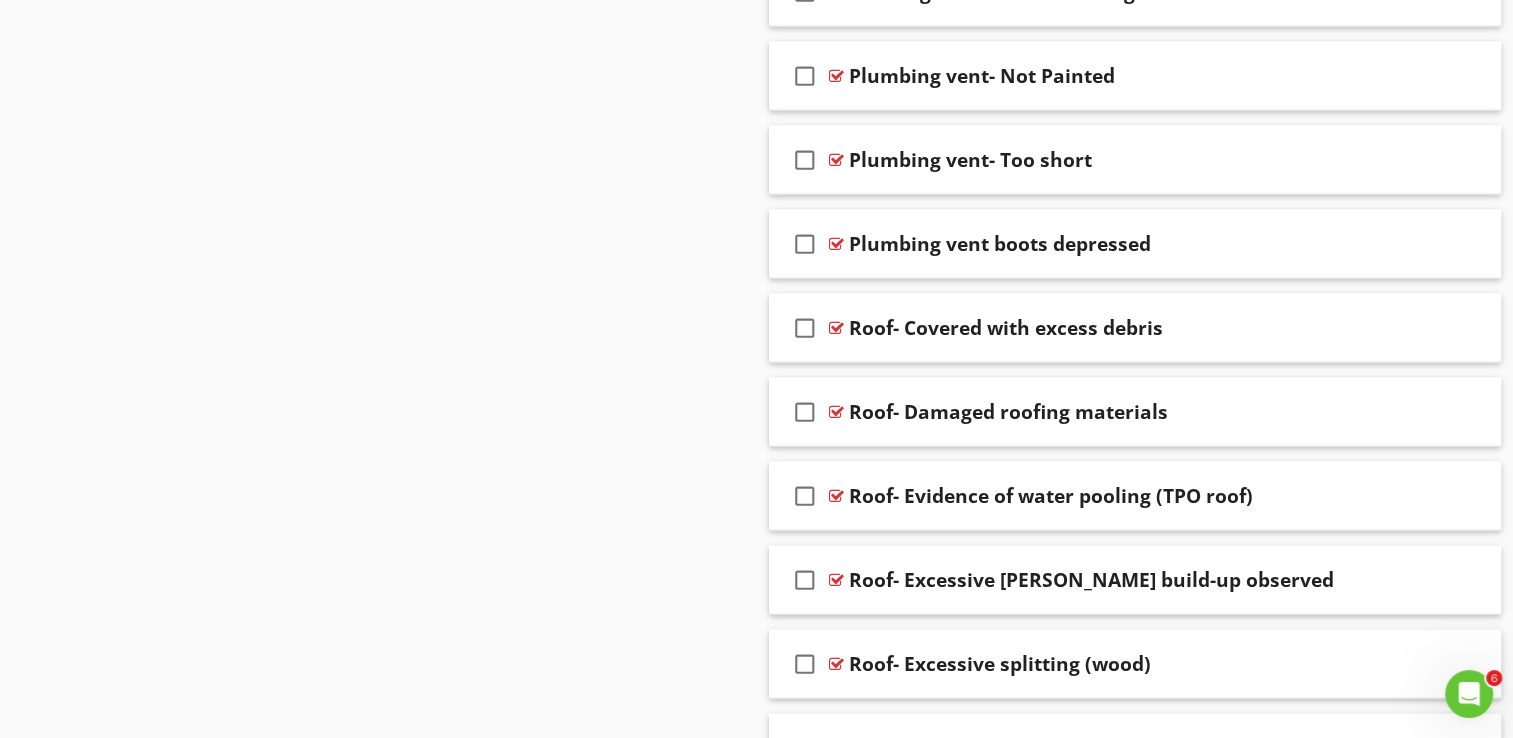 scroll, scrollTop: 4200, scrollLeft: 0, axis: vertical 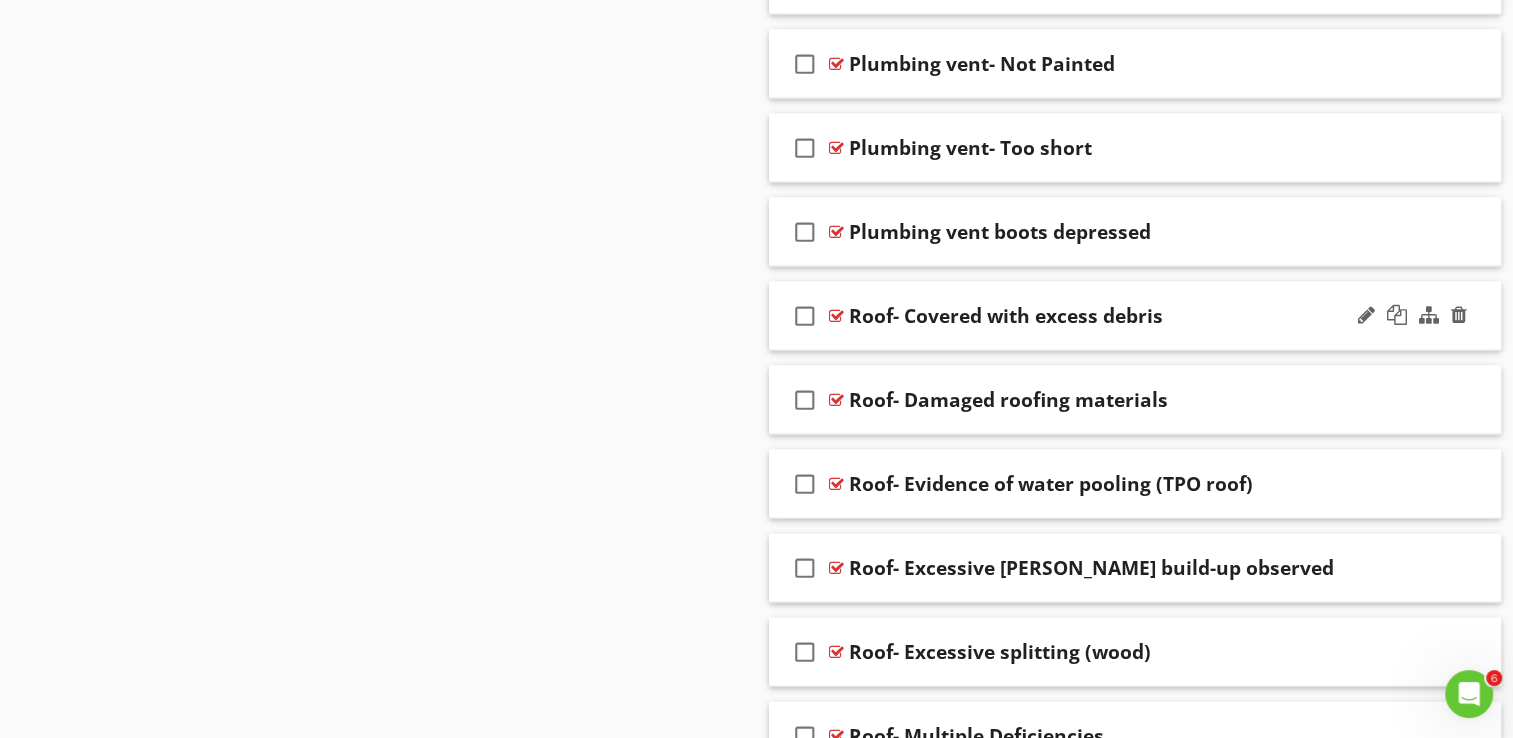 click at bounding box center (836, 316) 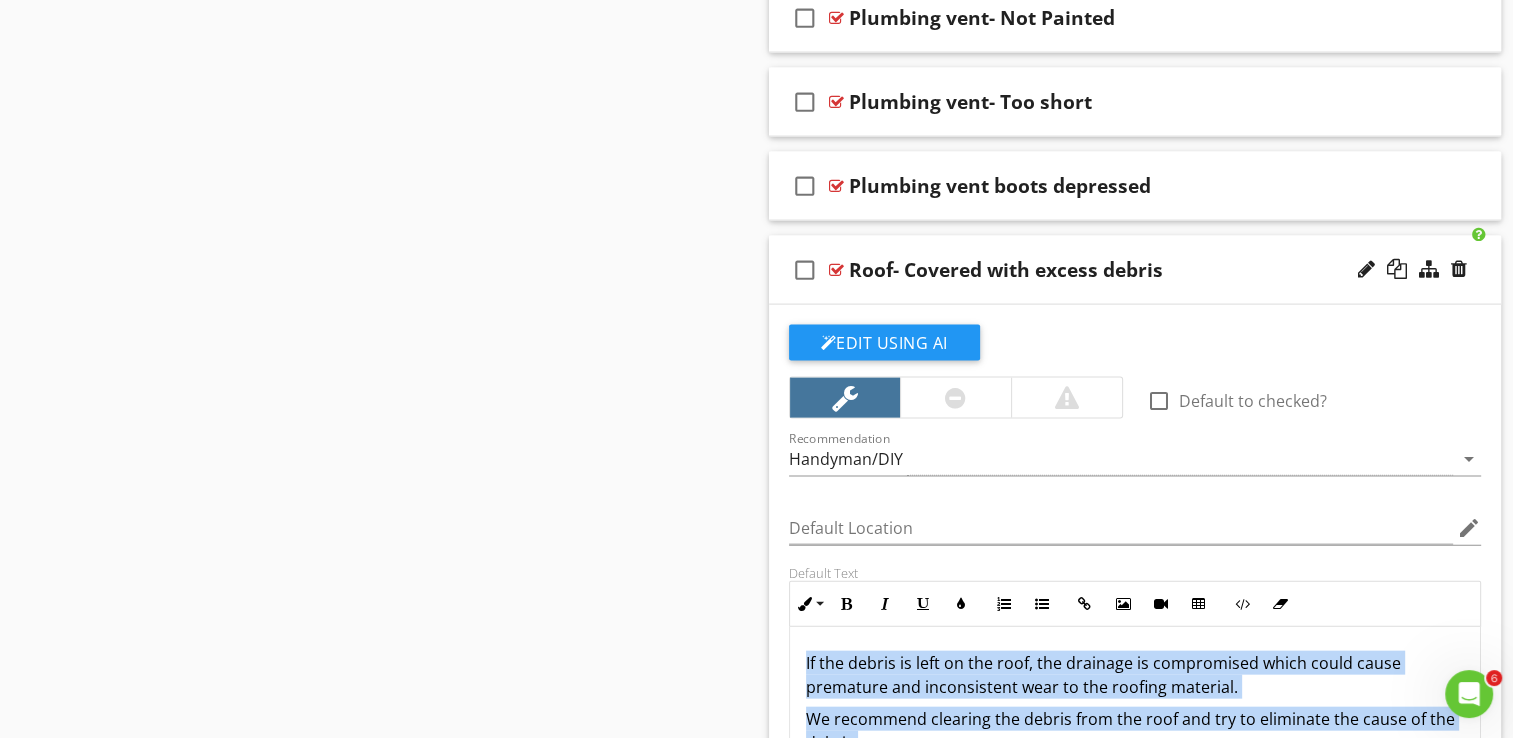 scroll, scrollTop: 4248, scrollLeft: 0, axis: vertical 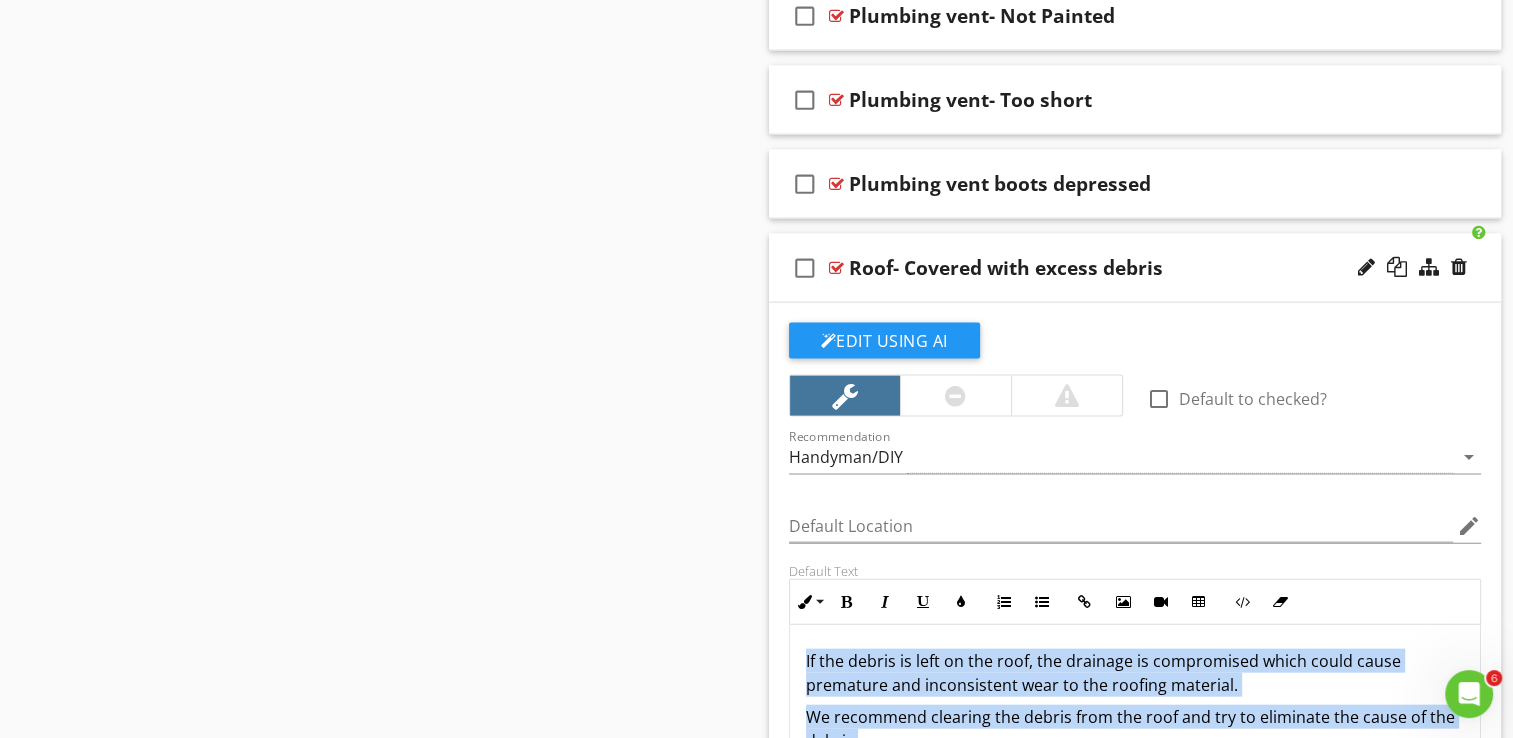 drag, startPoint x: 800, startPoint y: 696, endPoint x: 1128, endPoint y: 735, distance: 330.31046 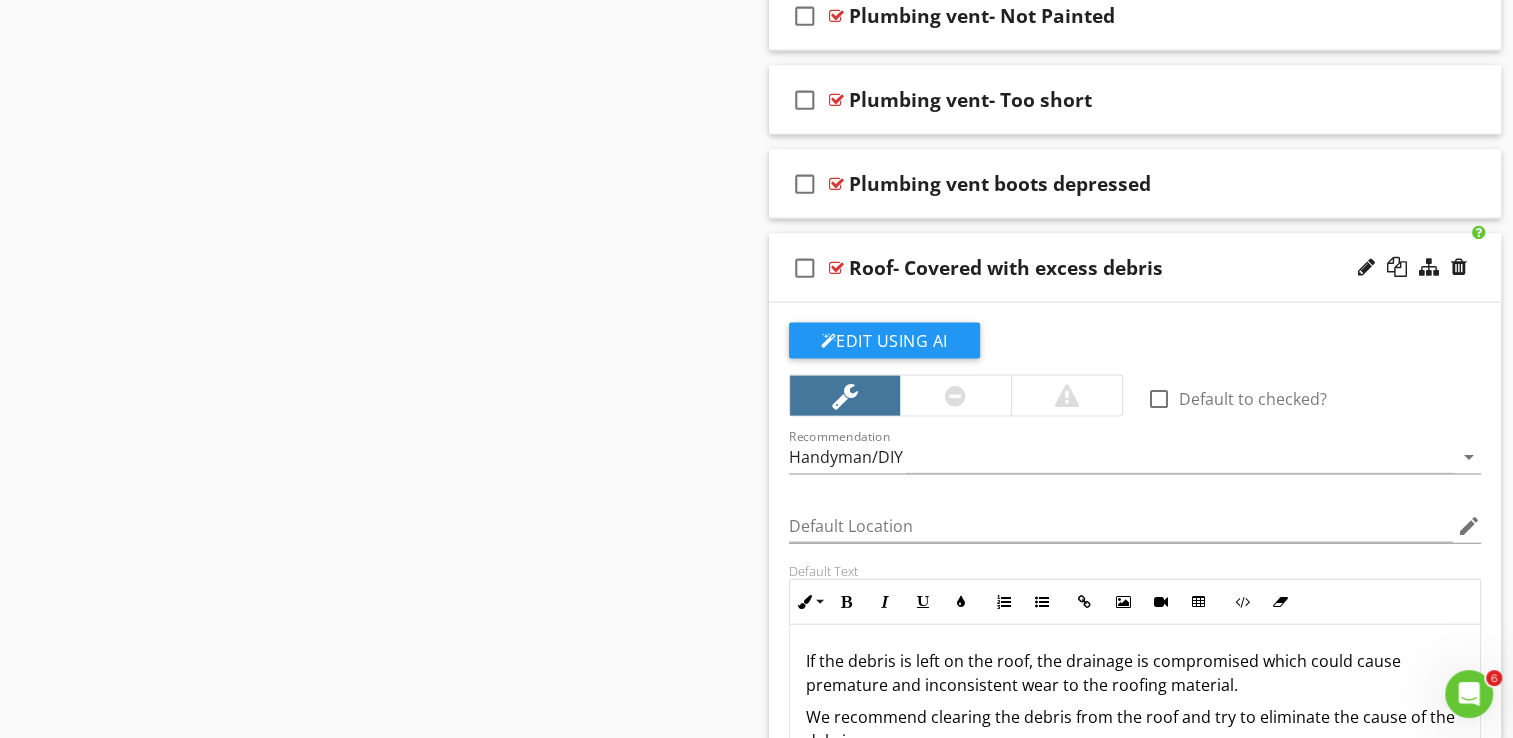 click on "Sections
Informational           I. Structural Systems           II. Electrical Systems           III. Heating, Ventilation and Air Conditioning Systems           IV. Plumbing Systems           V. Appliances           VI. Optional Systems
Section
Attachments
Attachment
Items
A. Foundations           B. Grading and Drainage           C. Roof Covering Materials           D. Roof Structures and Attics           [PERSON_NAME] (Interior and Exterior)           F. Ceilings and Floors           G. Doors (Interior and Exterior)           H. Windows           I. Stairways (Interior and Exterior)           J. Fireplaces and Chimneys           K. Porches, Balconies, Decks, and Carports           L. Other
Item
Comments
New
Informational   check_box_outline_blank     Select All       check_box_outline_blank" at bounding box center (756, 268) 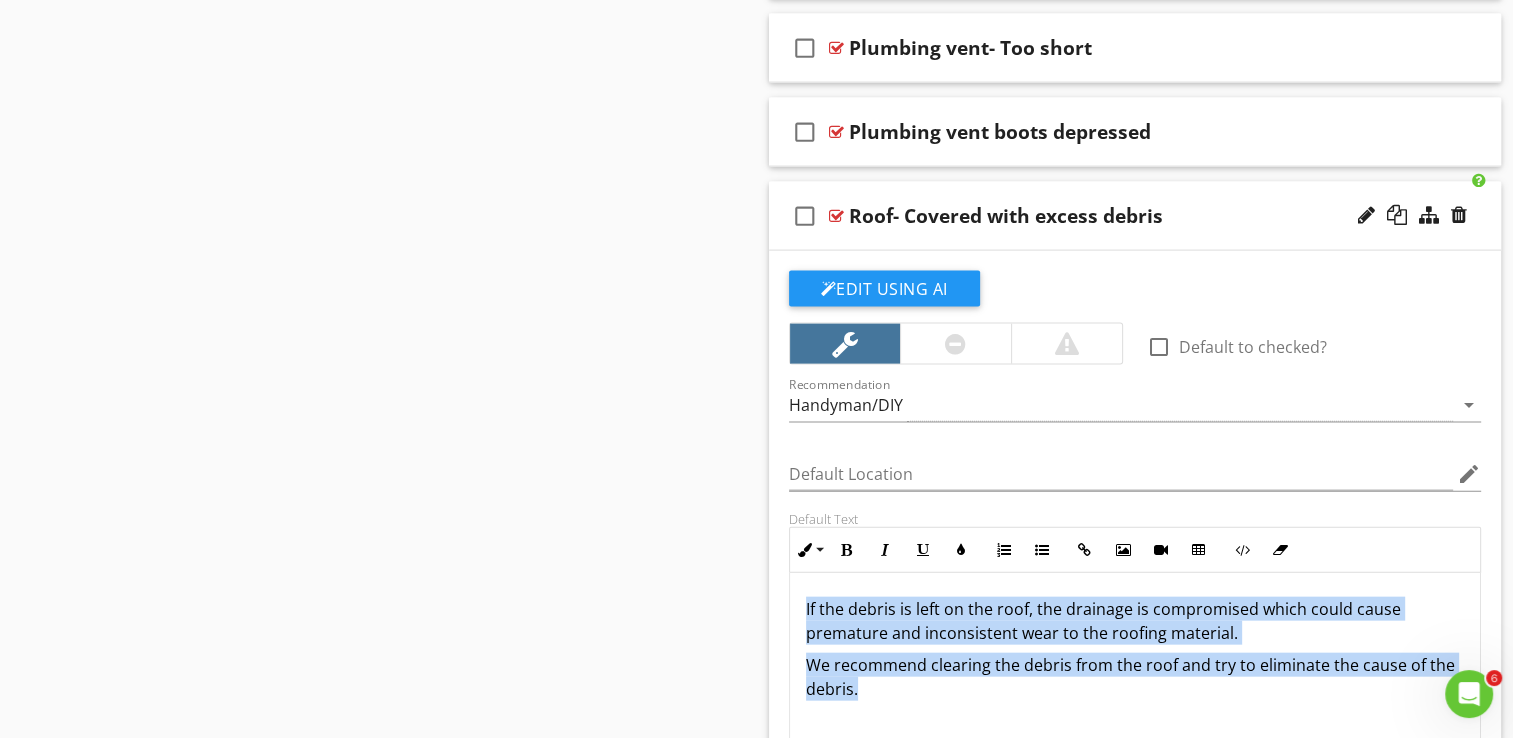 scroll, scrollTop: 4431, scrollLeft: 0, axis: vertical 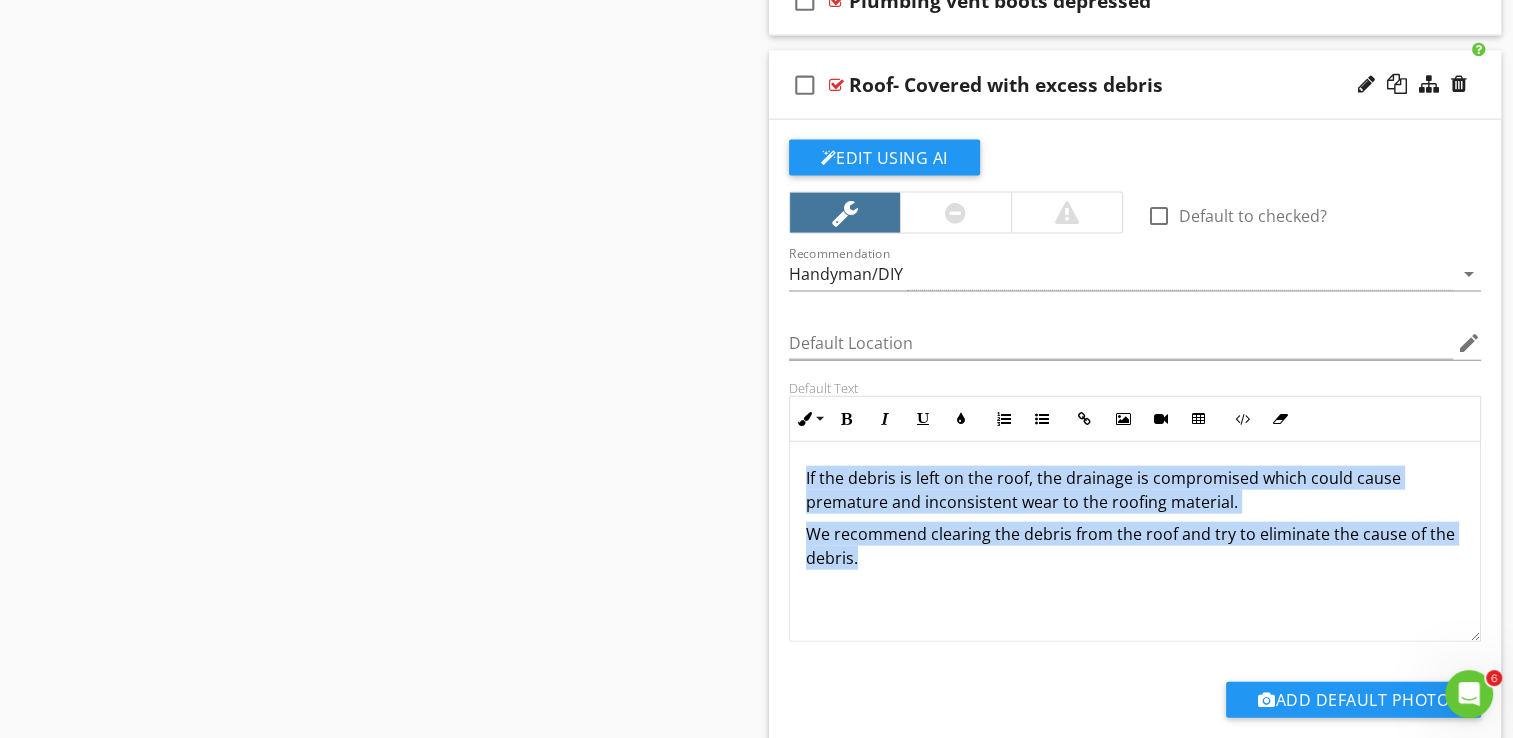 drag, startPoint x: 802, startPoint y: 647, endPoint x: 1099, endPoint y: 738, distance: 310.6284 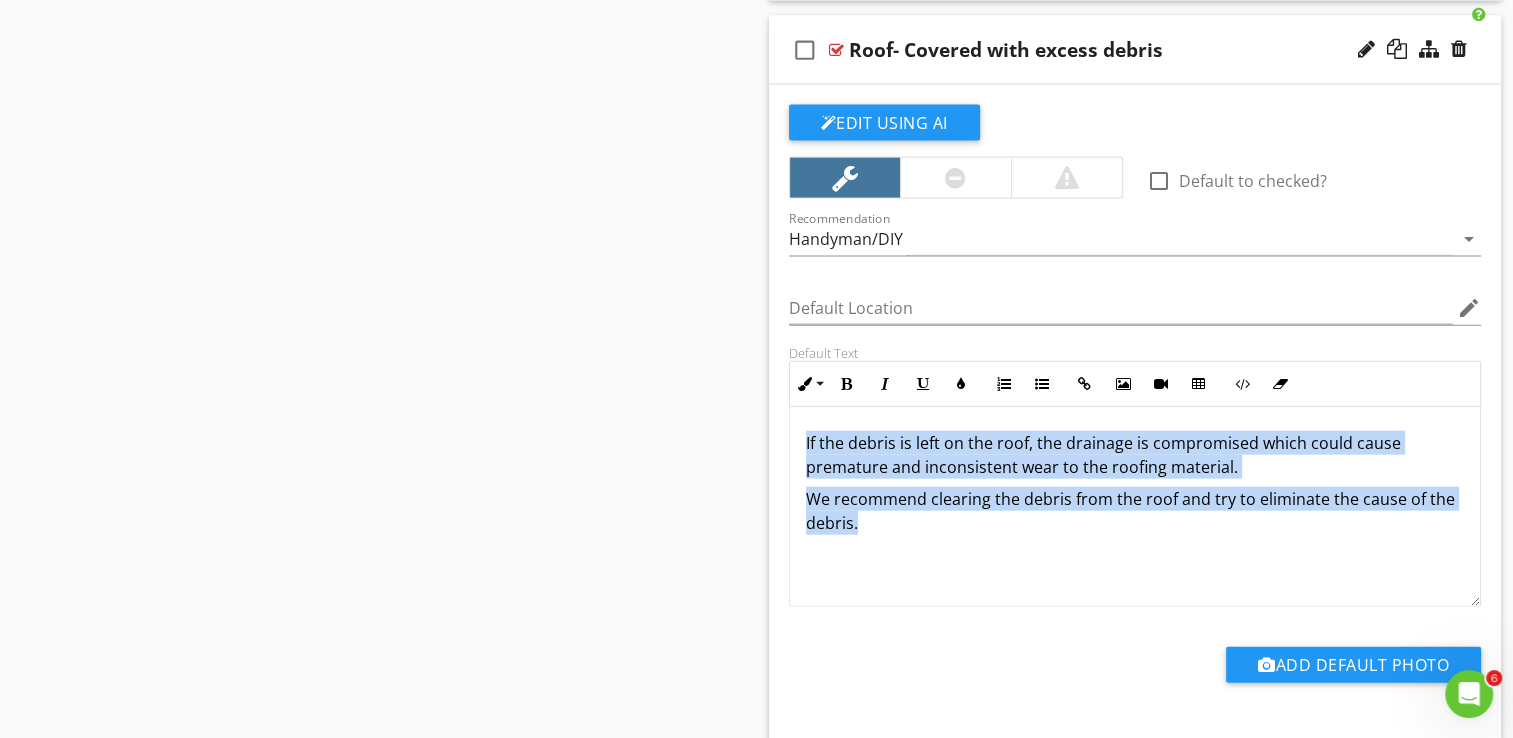 copy on "If the debris is left on the roof, the drainage is compromised which could cause premature and inconsistent wear to the roofing material. We recommend clearing the debris from the roof and try to eliminate the cause of the debris." 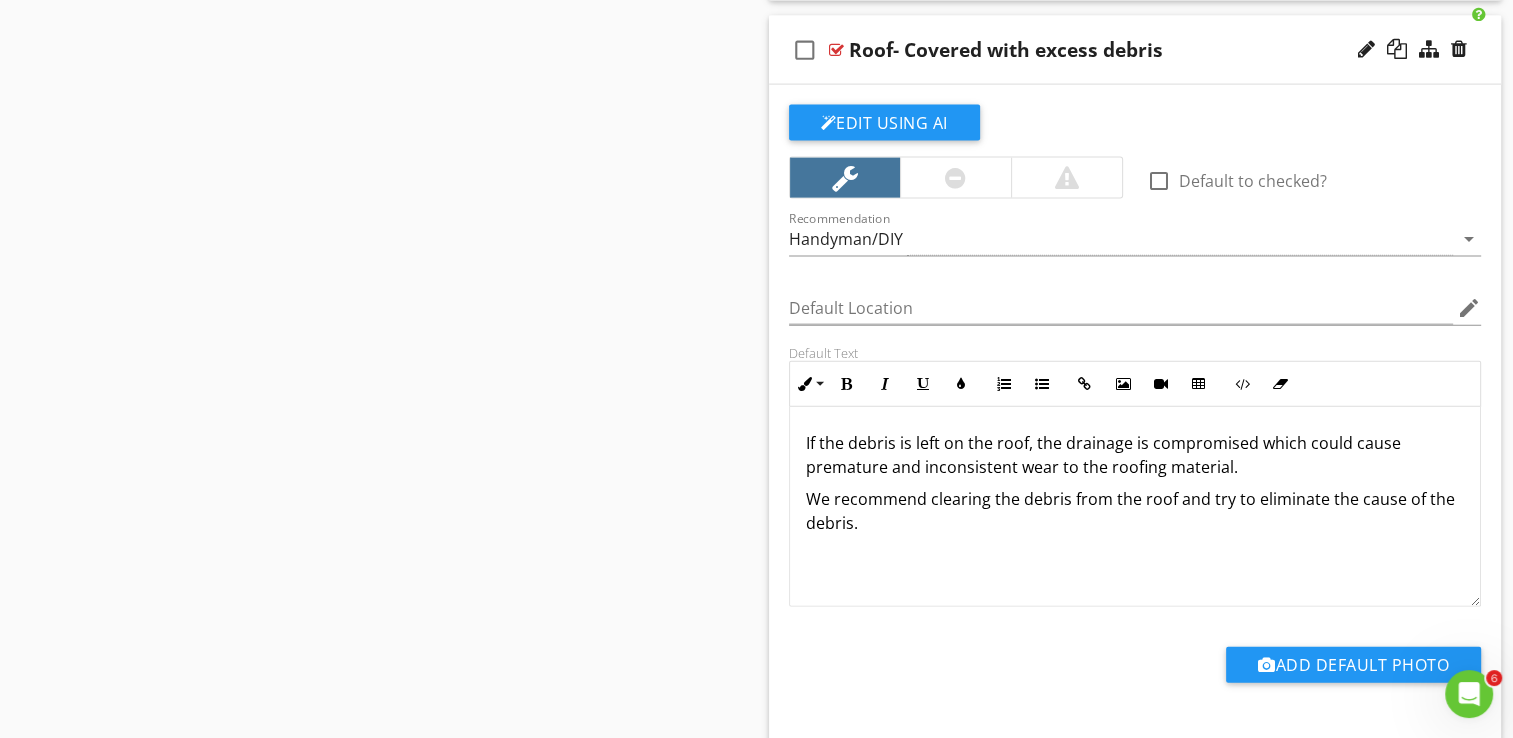 click on "Sections
Informational           I. Structural Systems           II. Electrical Systems           III. Heating, Ventilation and Air Conditioning Systems           IV. Plumbing Systems           V. Appliances           VI. Optional Systems
Section
Attachments
Attachment
Items
A. Foundations           B. Grading and Drainage           C. Roof Covering Materials           D. Roof Structures and Attics           [PERSON_NAME] (Interior and Exterior)           F. Ceilings and Floors           G. Doors (Interior and Exterior)           H. Windows           I. Stairways (Interior and Exterior)           J. Fireplaces and Chimneys           K. Porches, Balconies, Decks, and Carports           L. Other
Item
Comments
New
Informational   check_box_outline_blank     Select All       check_box_outline_blank" at bounding box center [756, 50] 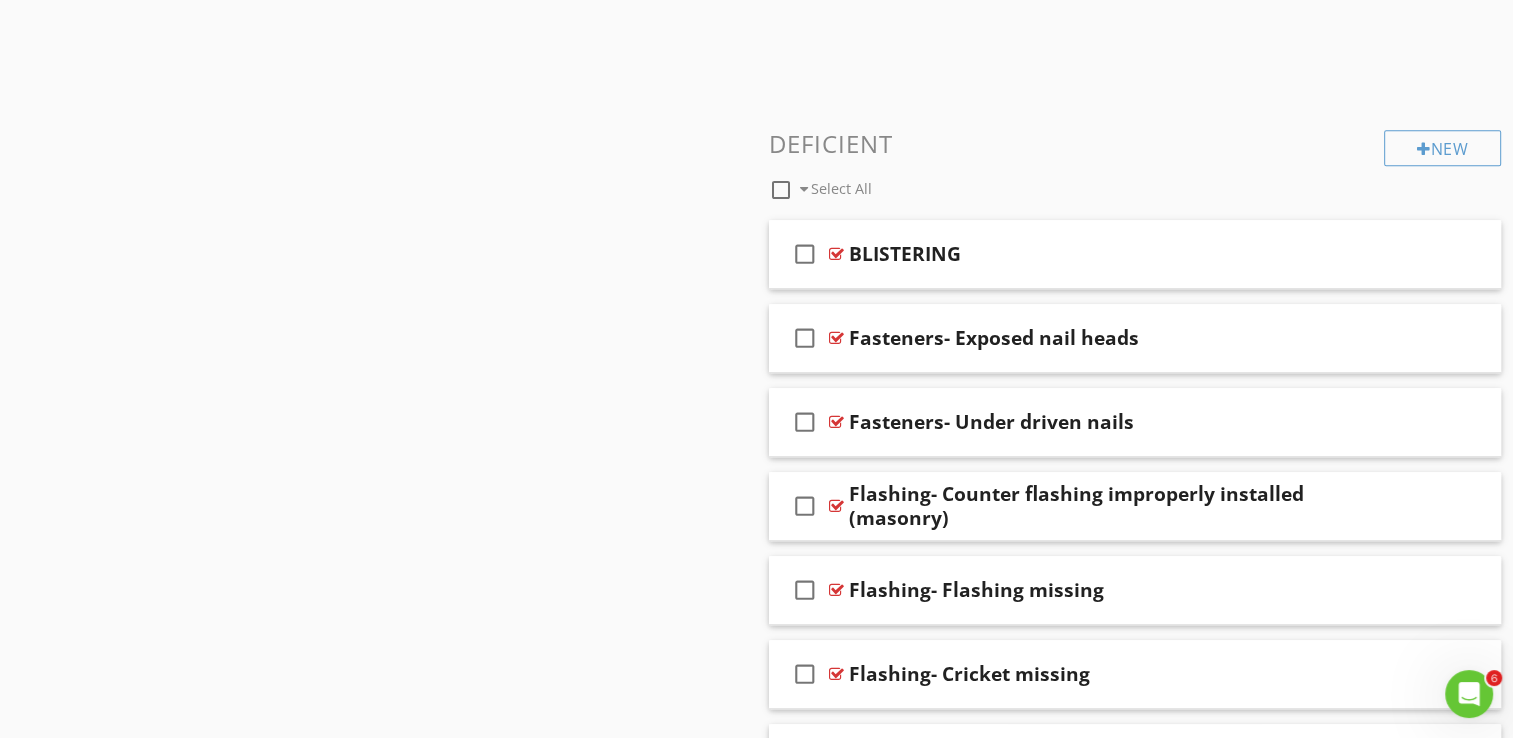 scroll, scrollTop: 592, scrollLeft: 0, axis: vertical 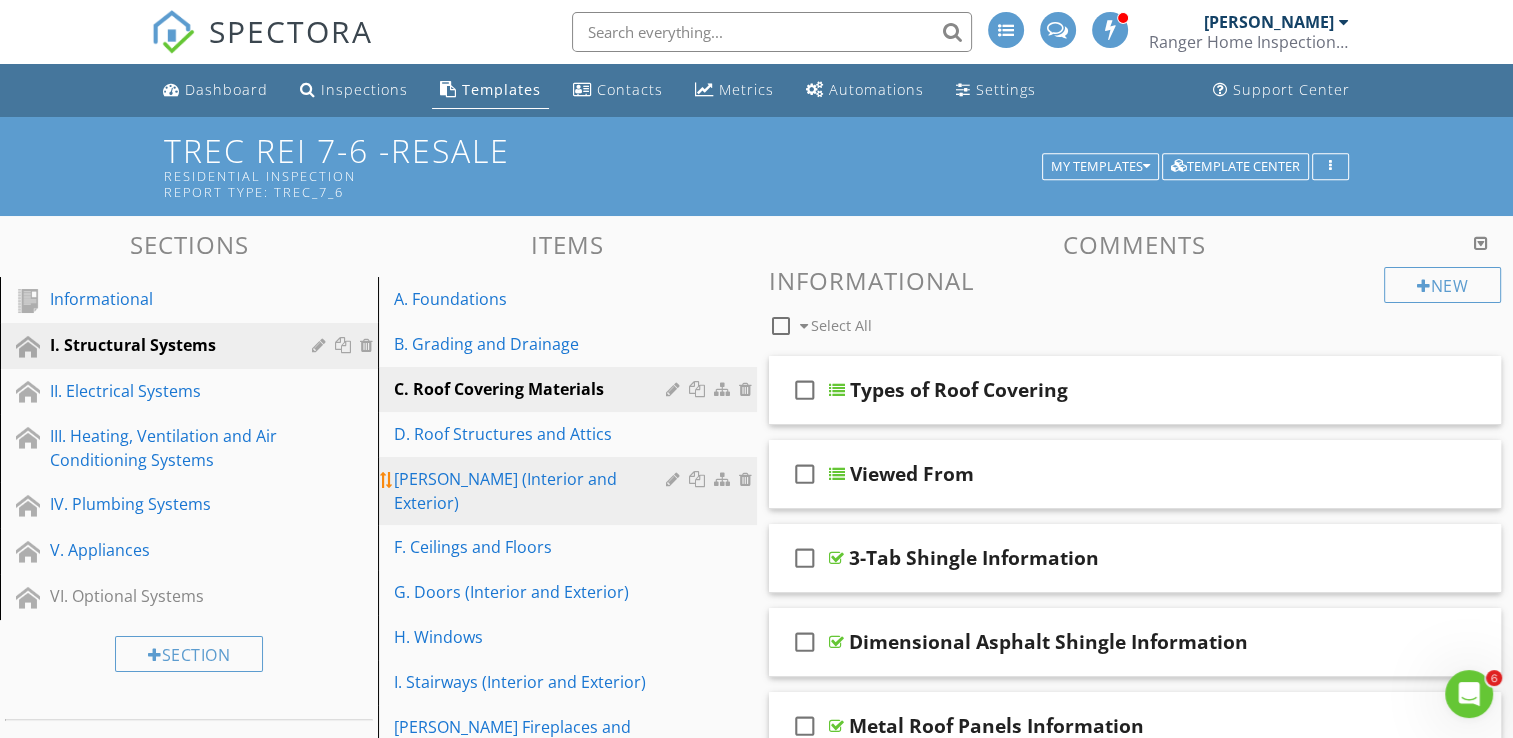 click on "[PERSON_NAME] (Interior and Exterior)" at bounding box center [532, 491] 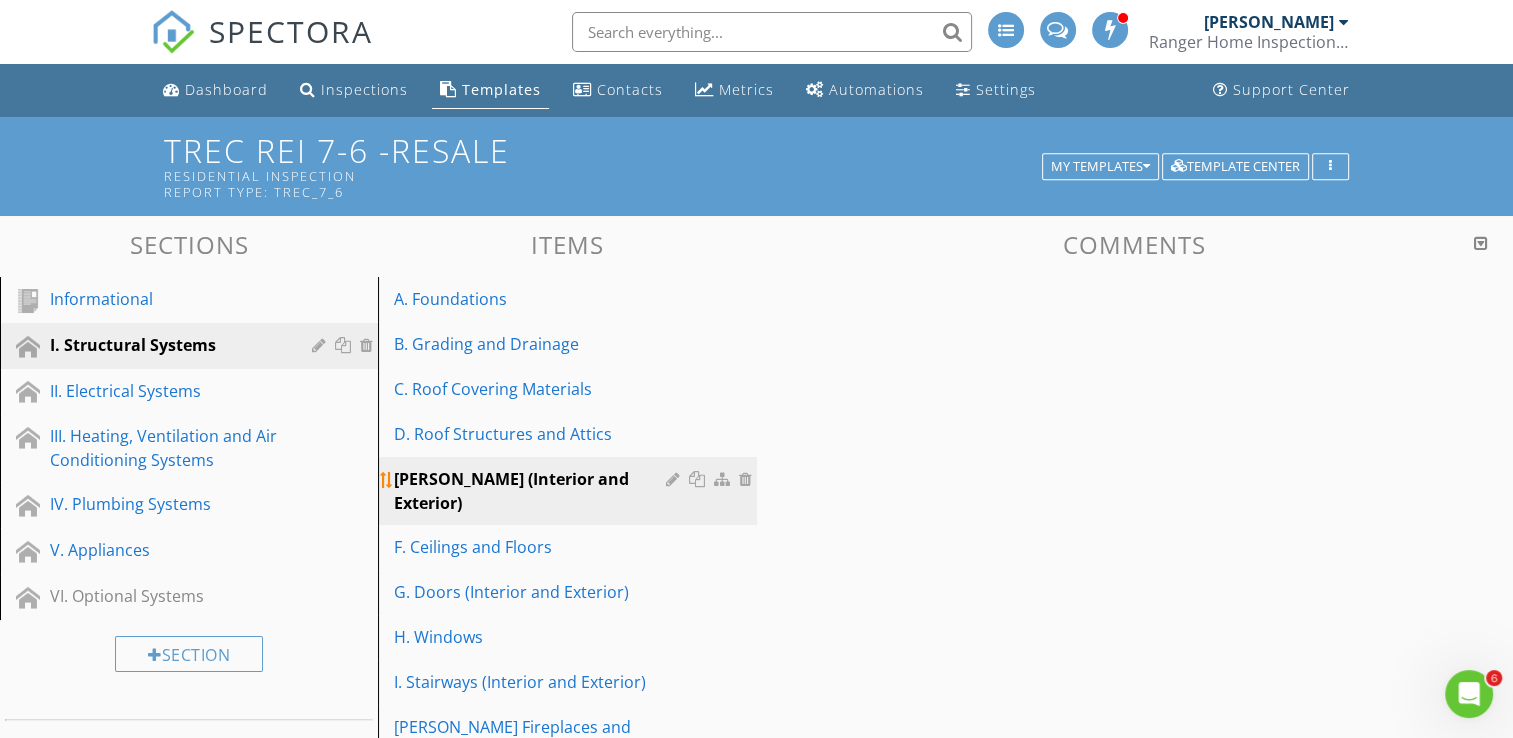 click on "[PERSON_NAME] (Interior and Exterior)" at bounding box center [532, 491] 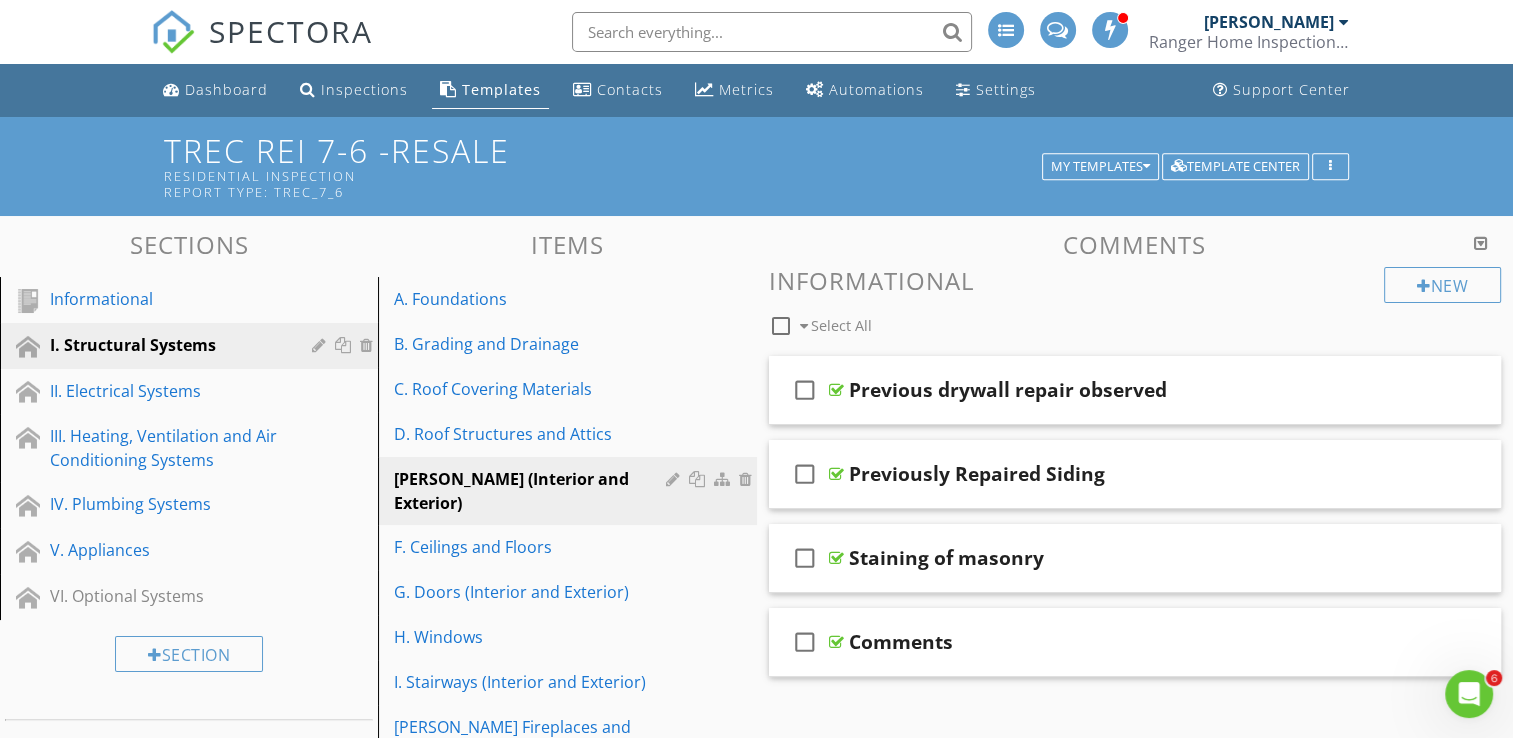 click on "New
Informational   check_box_outline_blank     Select All       check_box_outline_blank
Previous drywall repair observed
check_box_outline_blank
Previously Repaired Siding
check_box_outline_blank
Staining of masonry
check_box_outline_blank
Comments
New
Limitations   check_box_outline_blank     Select All     check_box_outline_blank
Stored items & personal belongings
check_box_outline_blank
Stucco Limitation Note
New
Deficient   check_box_outline_blank     Select All     check_box_outline_blank
Drywall- Active water damage
check_box_outline_blank
Drywall- Bowing
check_box_outline_blank" at bounding box center [1135, 6281] 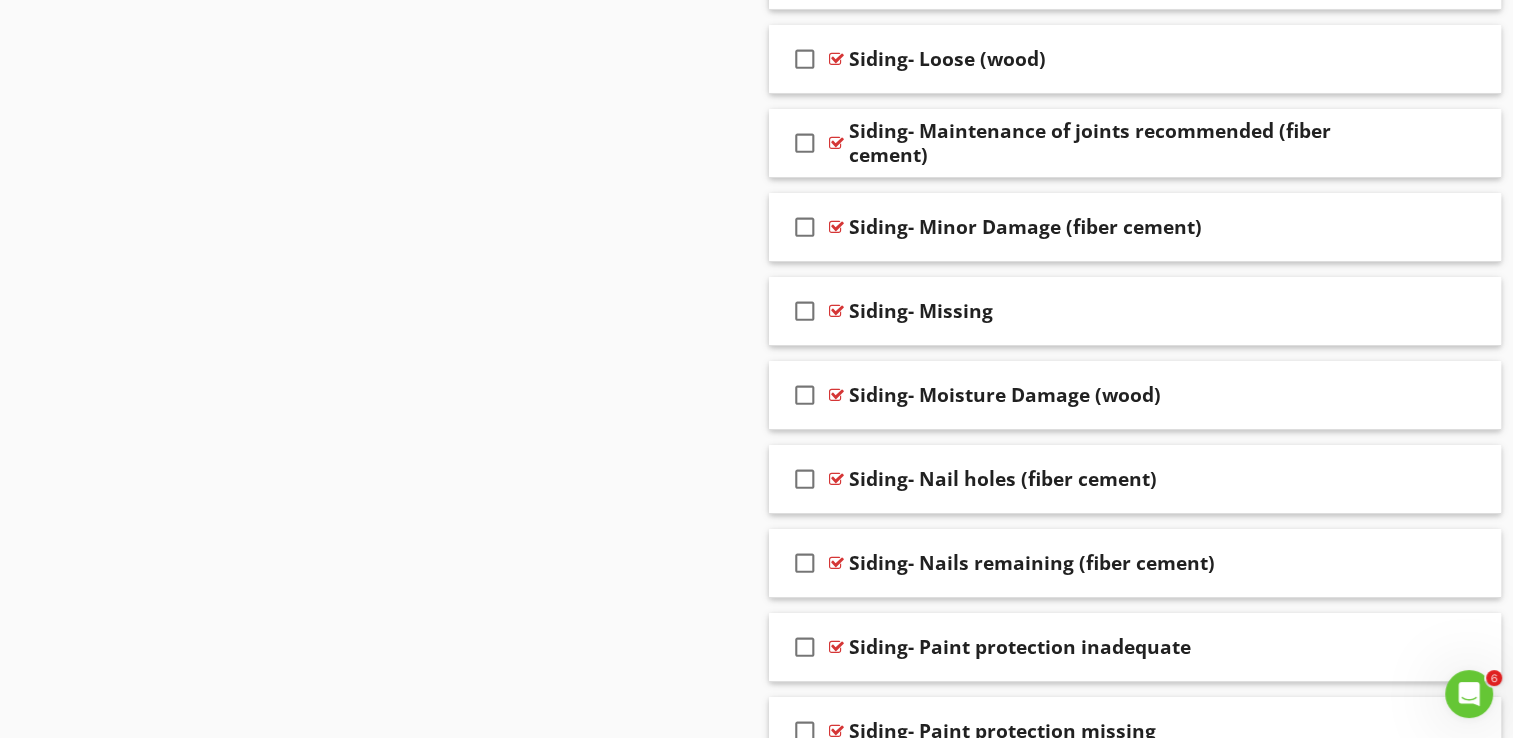 scroll, scrollTop: 7280, scrollLeft: 0, axis: vertical 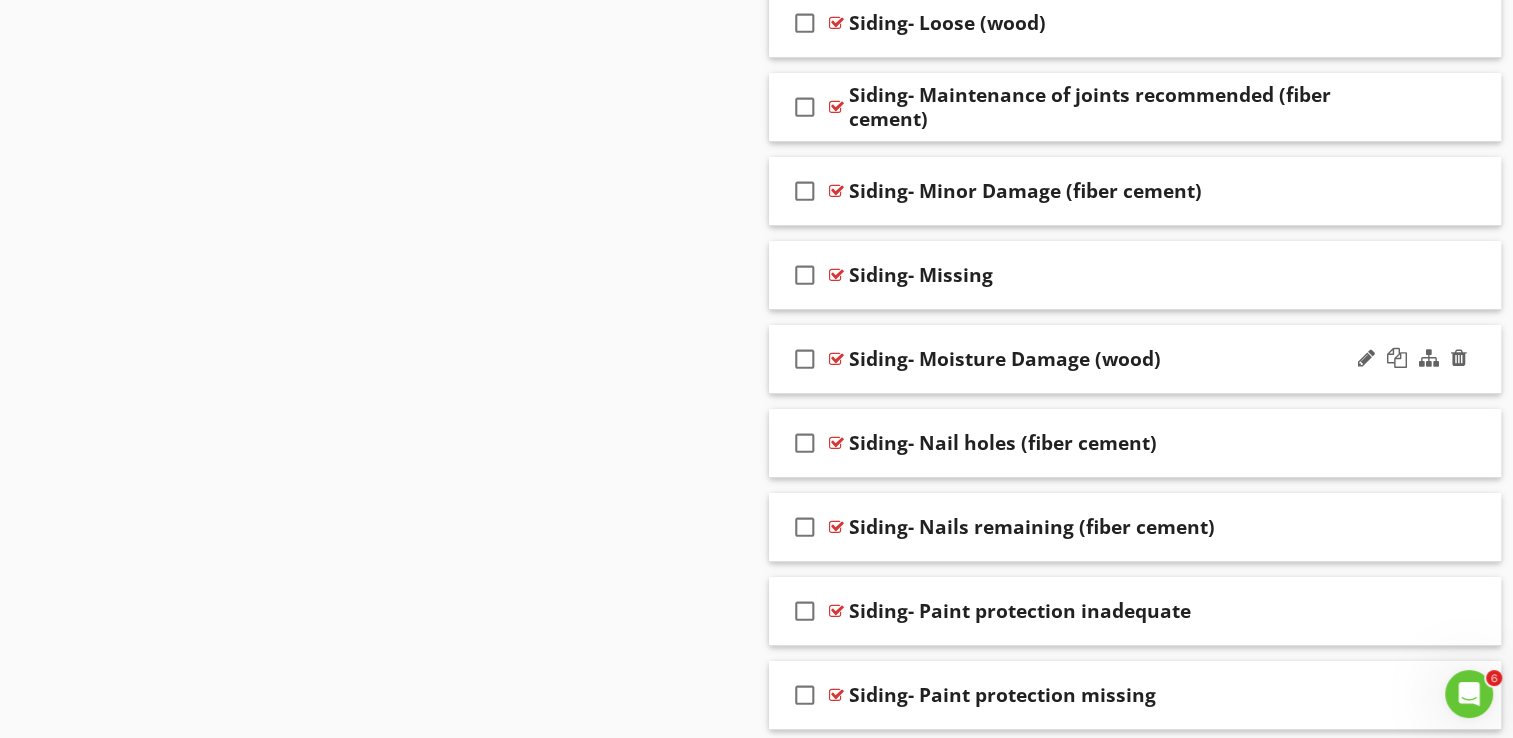 click on "check_box_outline_blank
Siding- Moisture Damage (wood)" at bounding box center (1135, 359) 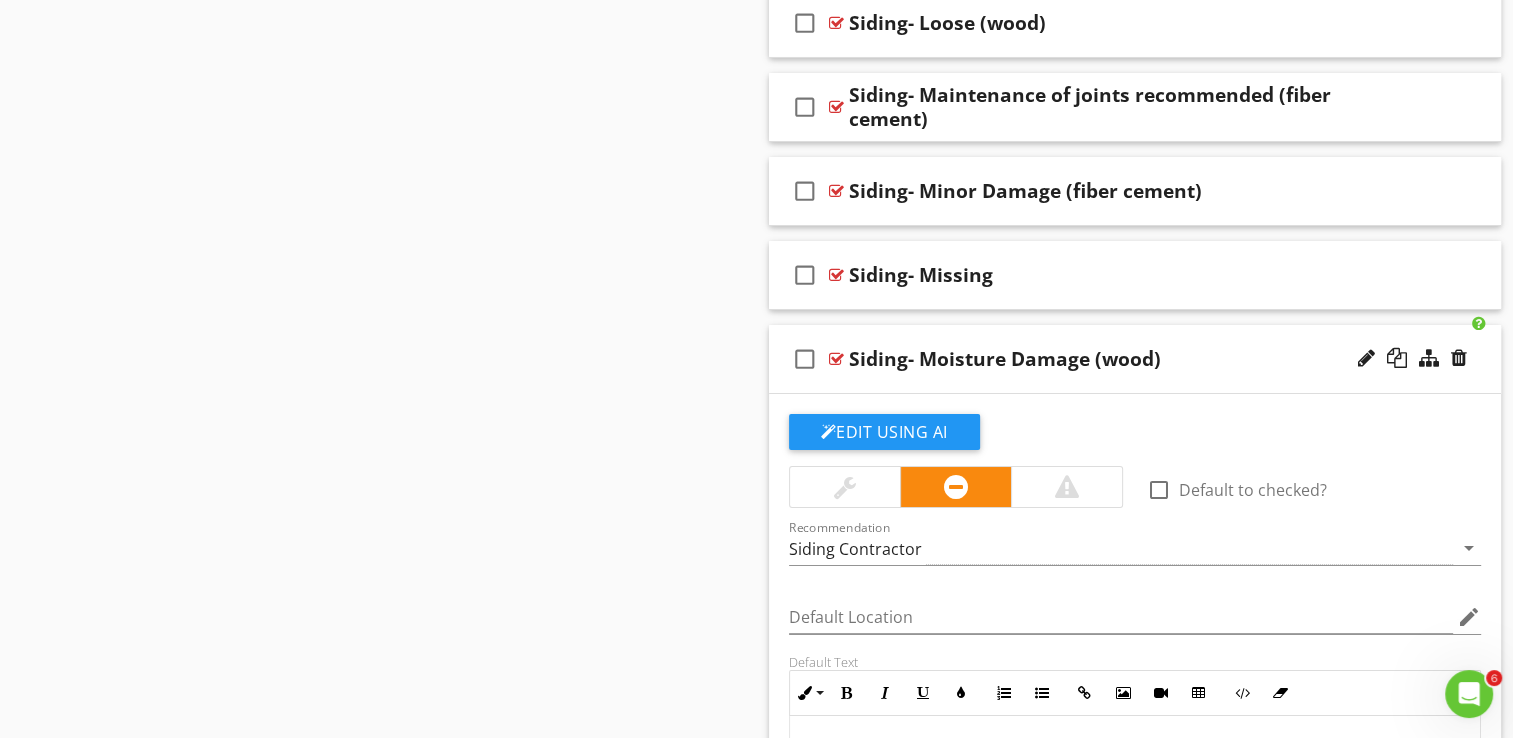 scroll, scrollTop: 7467, scrollLeft: 0, axis: vertical 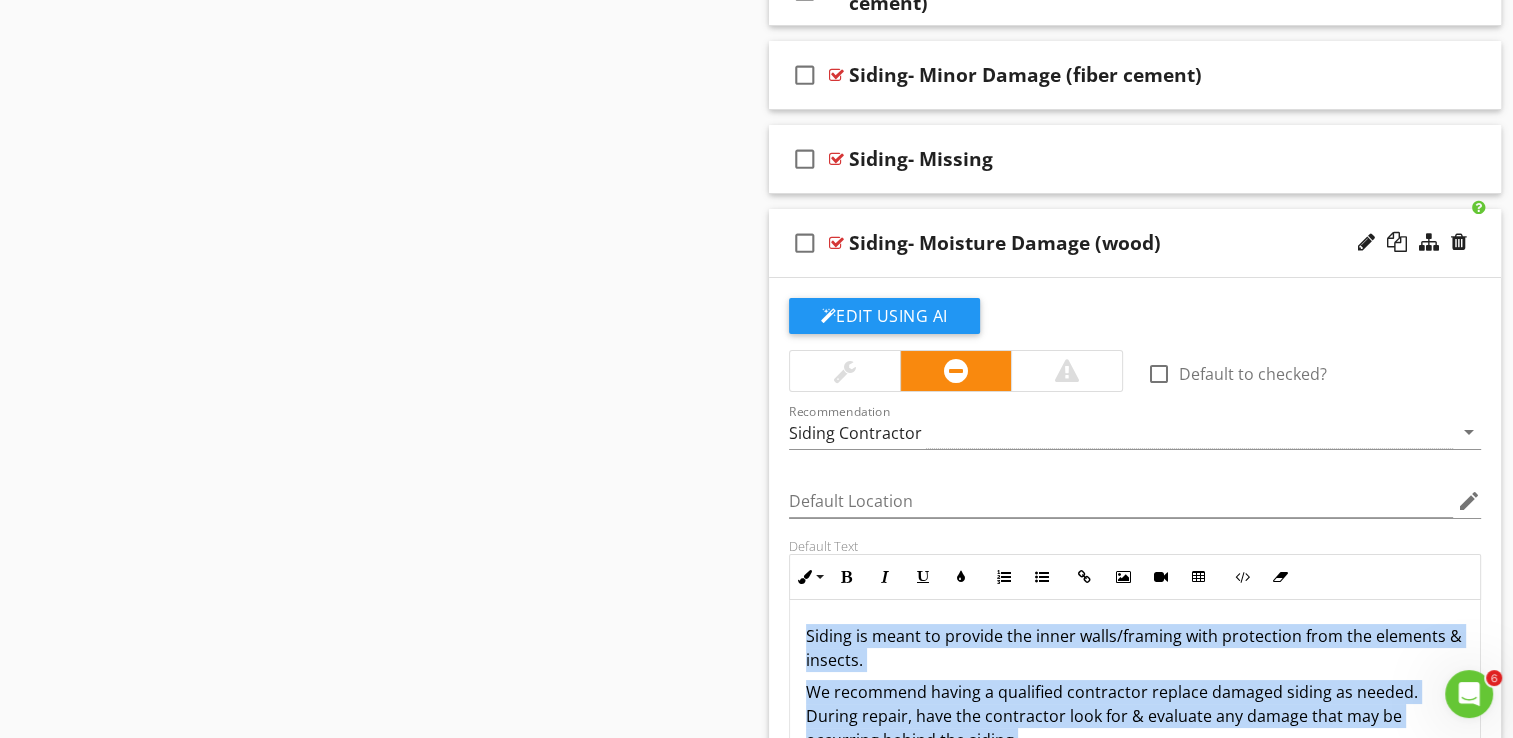 drag, startPoint x: 800, startPoint y: 719, endPoint x: 1155, endPoint y: 723, distance: 355.02252 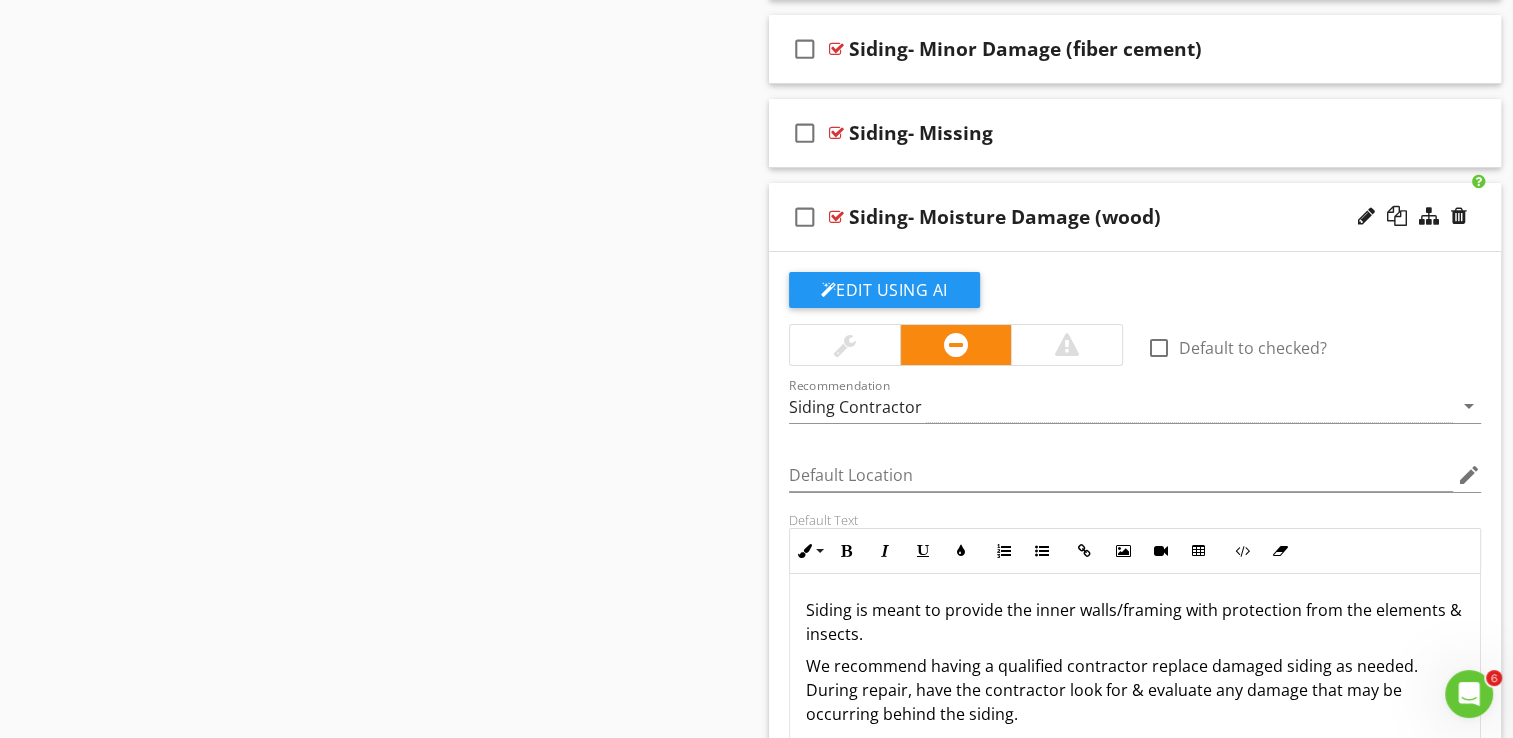 drag, startPoint x: 1347, startPoint y: 727, endPoint x: 788, endPoint y: 570, distance: 580.62897 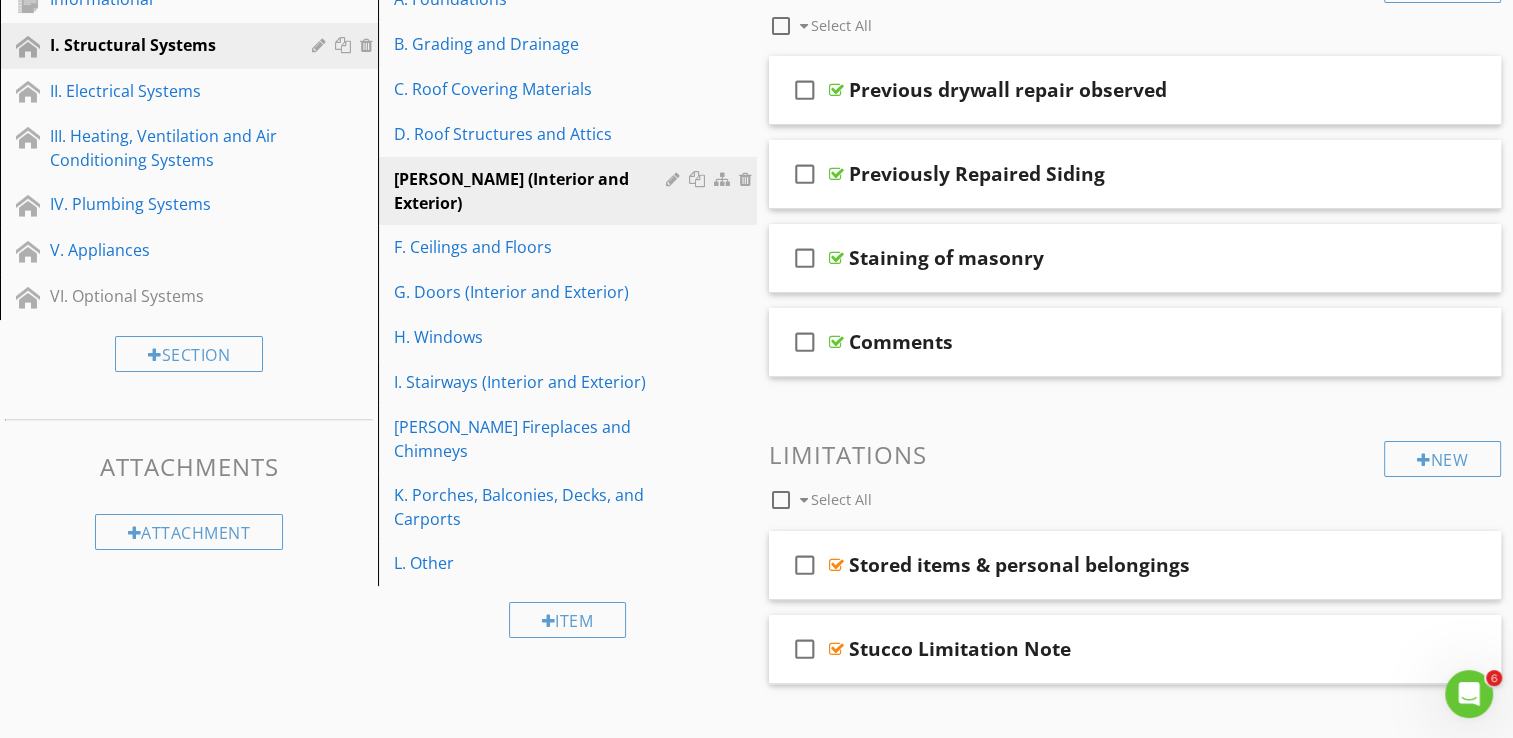 scroll, scrollTop: 262, scrollLeft: 0, axis: vertical 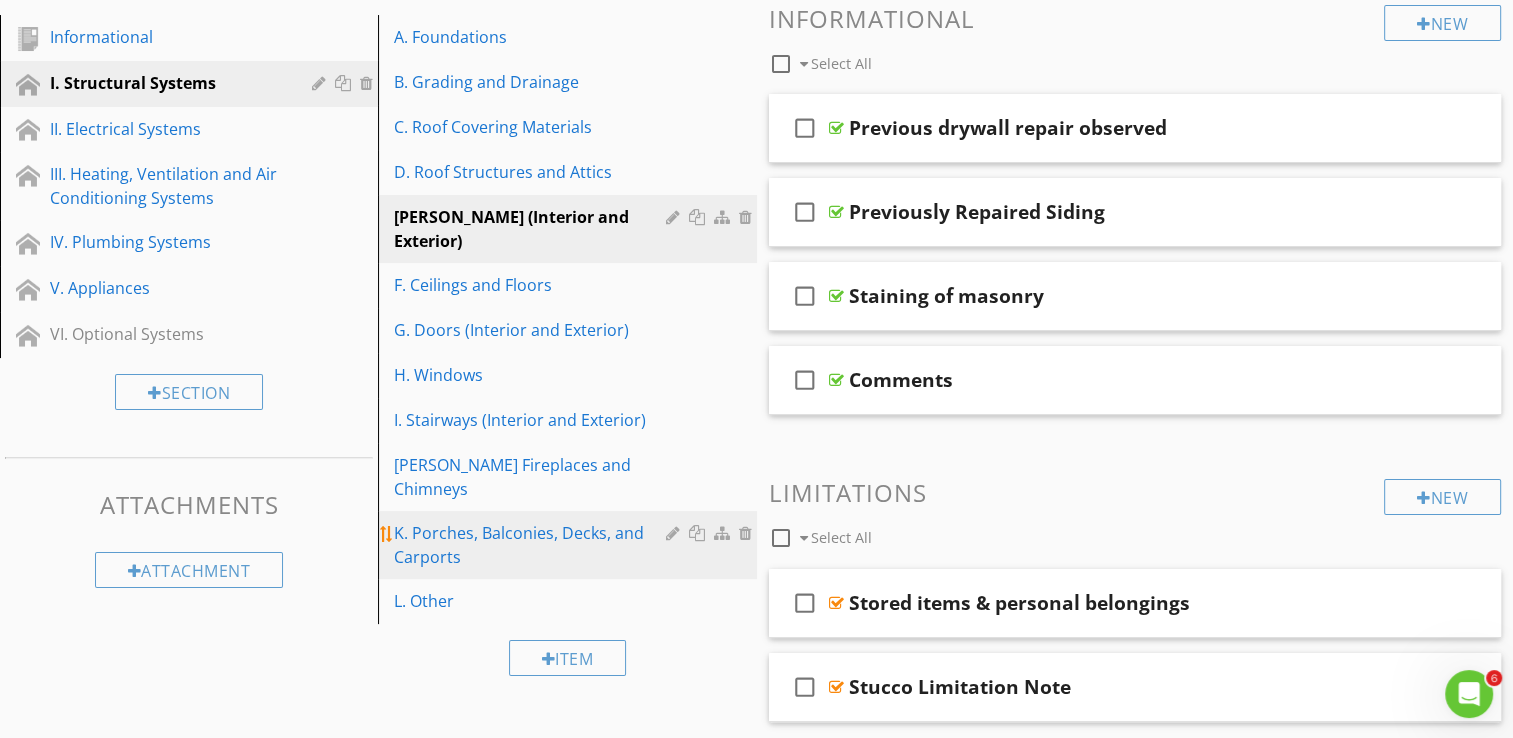click on "K. Porches, Balconies, Decks, and Carports" at bounding box center [532, 545] 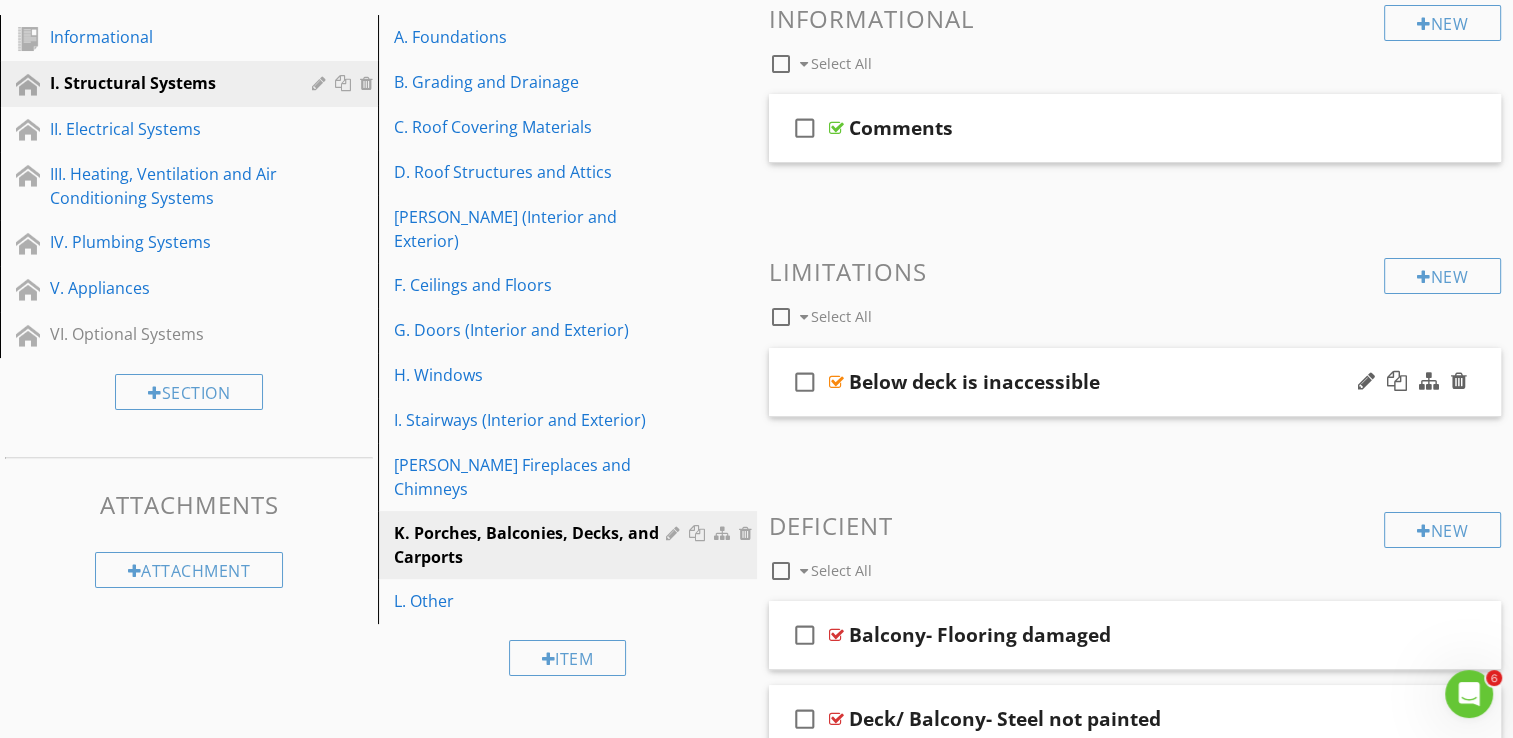 click at bounding box center (836, 382) 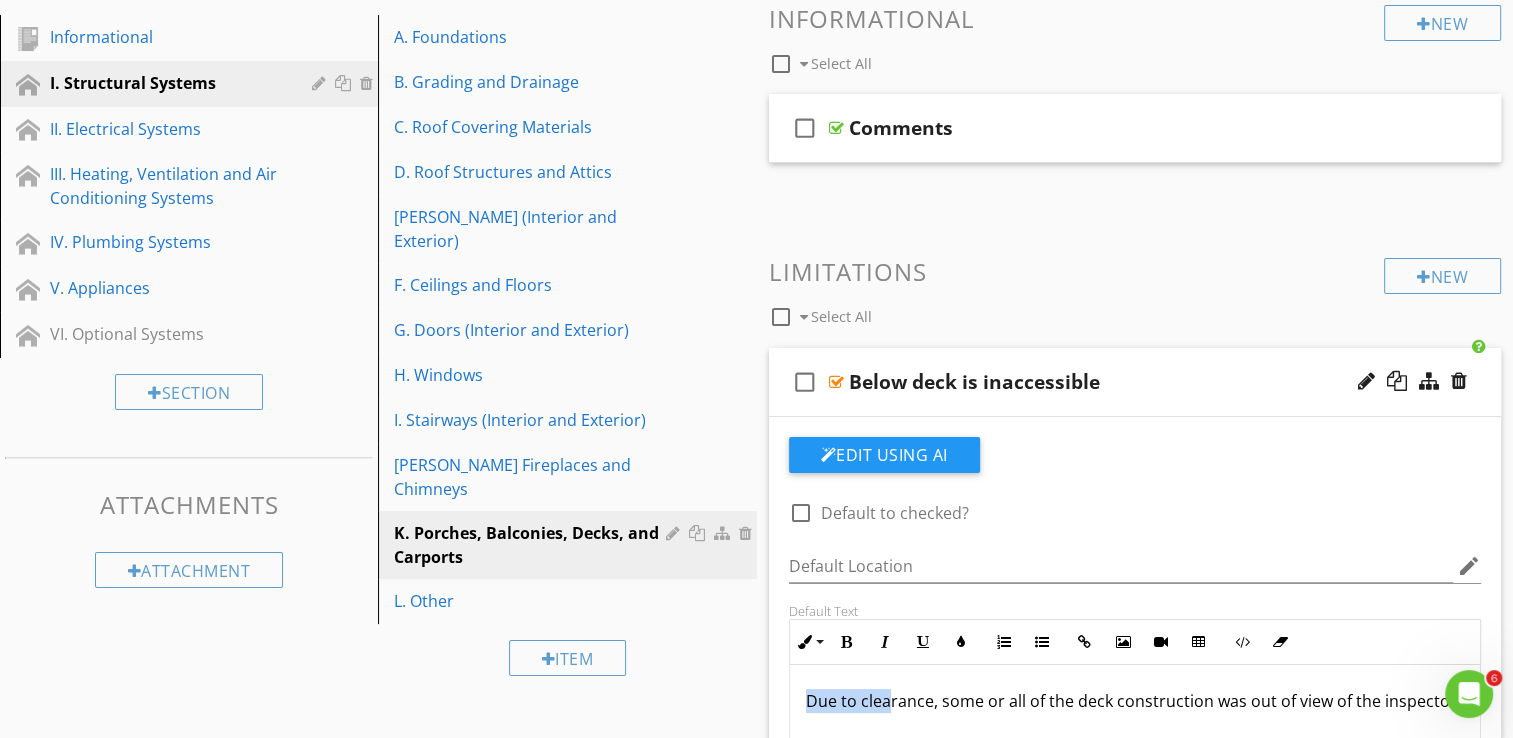 drag, startPoint x: 796, startPoint y: 698, endPoint x: 888, endPoint y: 692, distance: 92.19544 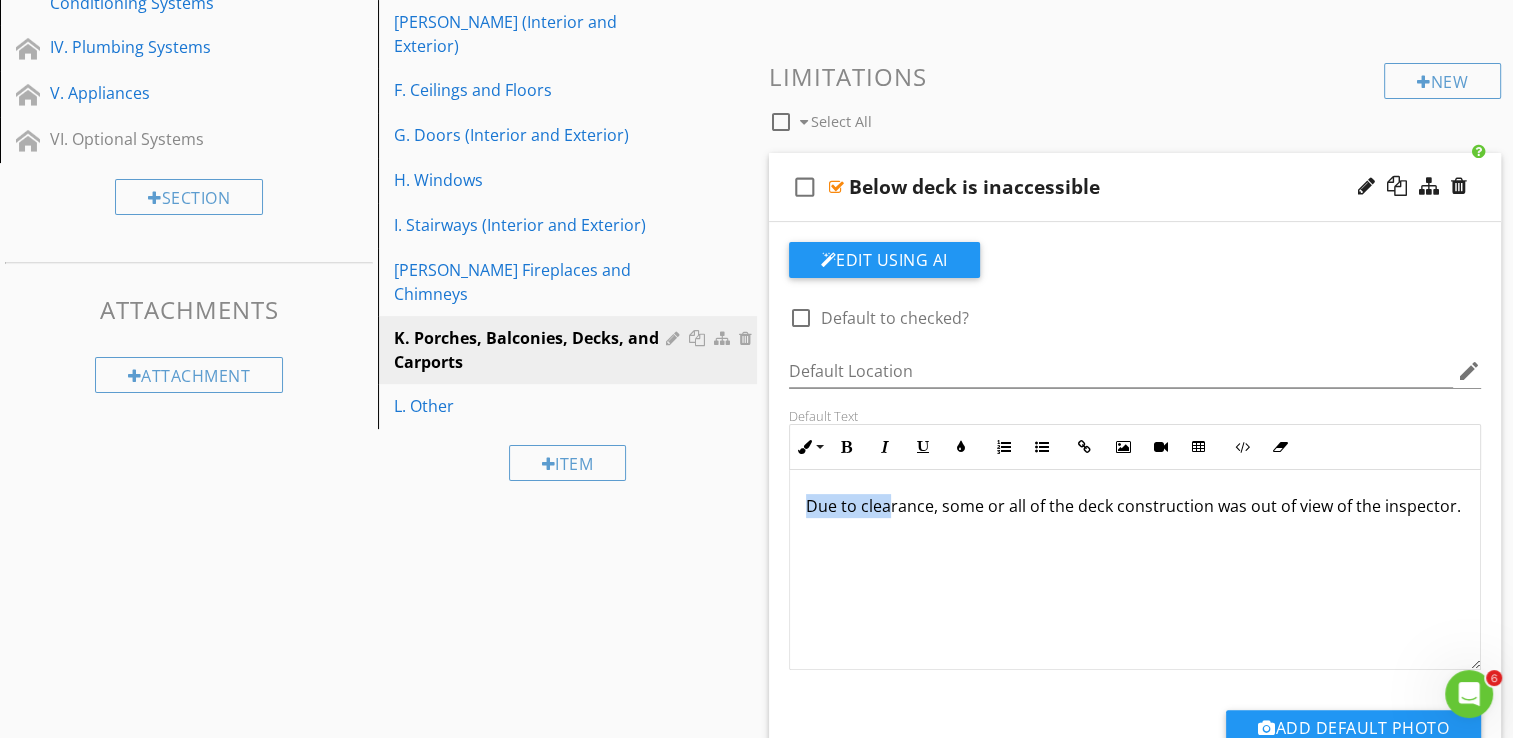 scroll, scrollTop: 502, scrollLeft: 0, axis: vertical 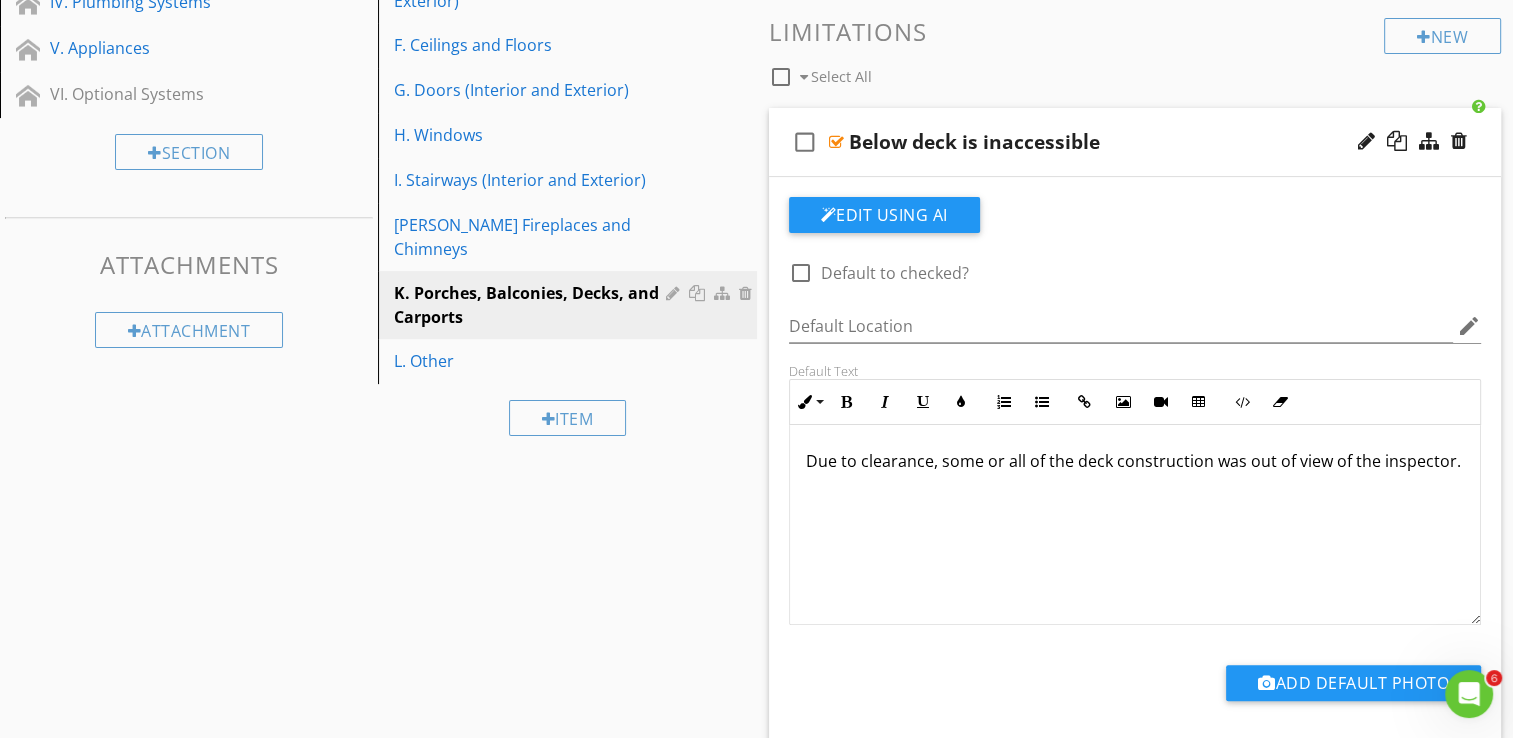 drag, startPoint x: 803, startPoint y: 461, endPoint x: 950, endPoint y: 486, distance: 149.1107 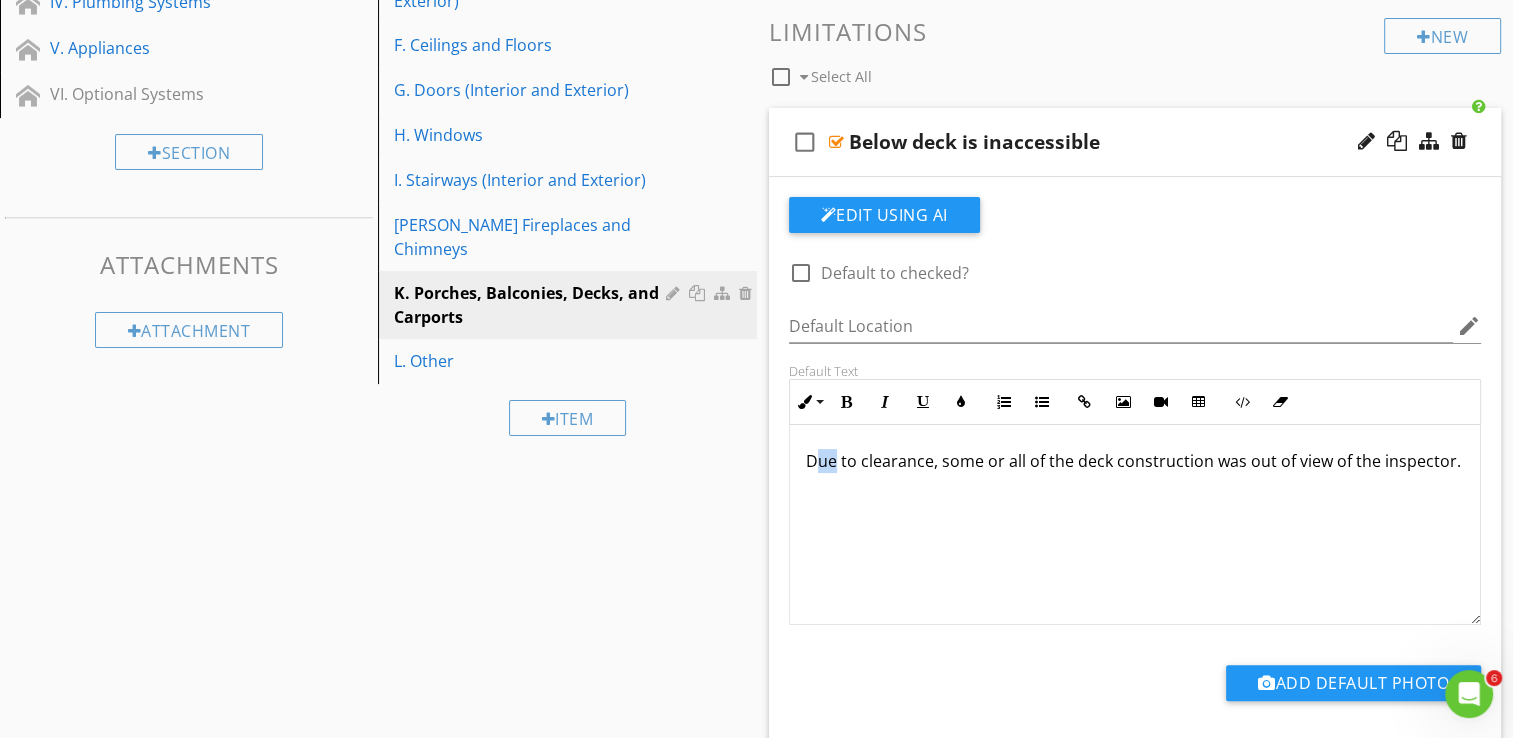 drag, startPoint x: 811, startPoint y: 458, endPoint x: 832, endPoint y: 455, distance: 21.213203 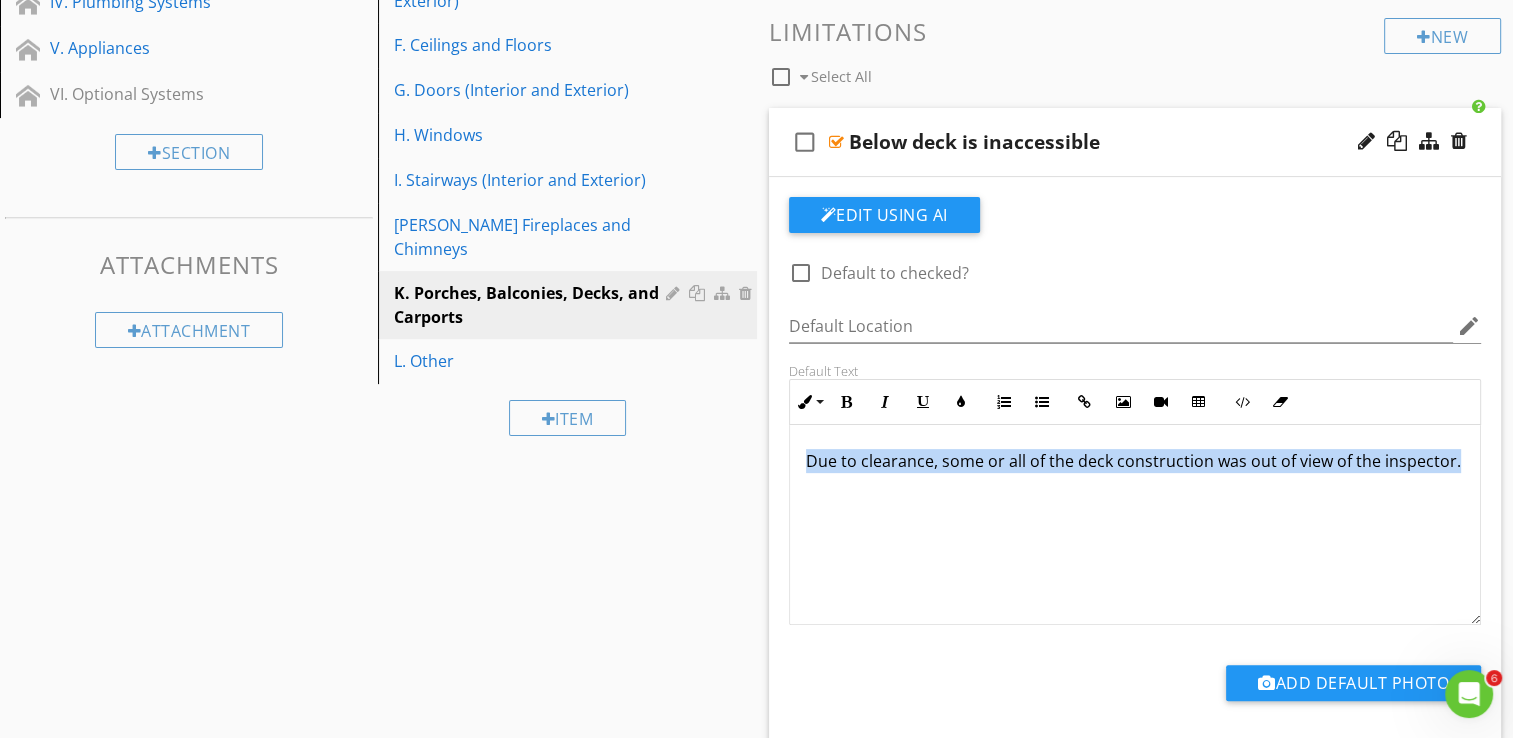 drag, startPoint x: 803, startPoint y: 452, endPoint x: 922, endPoint y: 486, distance: 123.76187 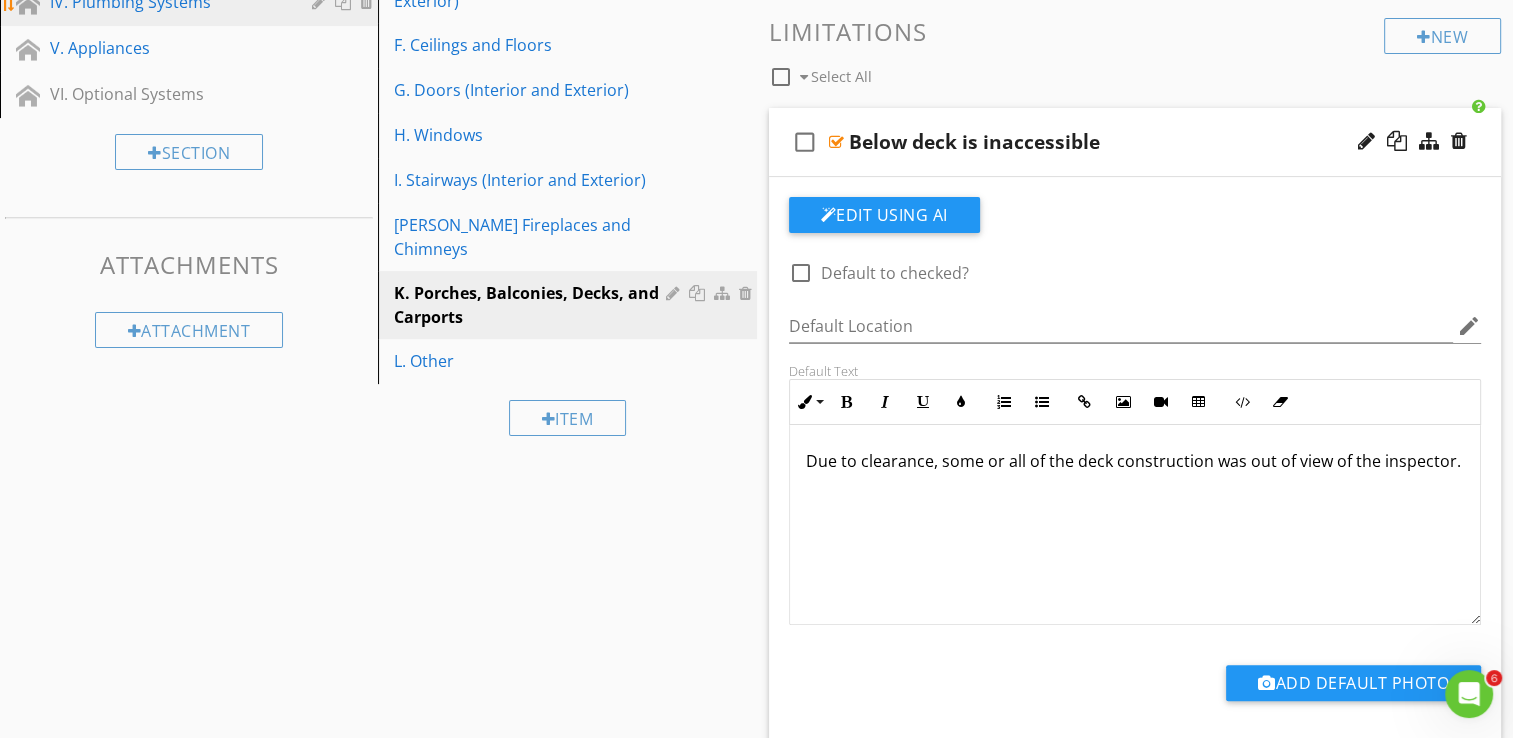 click on "IV. Plumbing Systems" at bounding box center [166, 2] 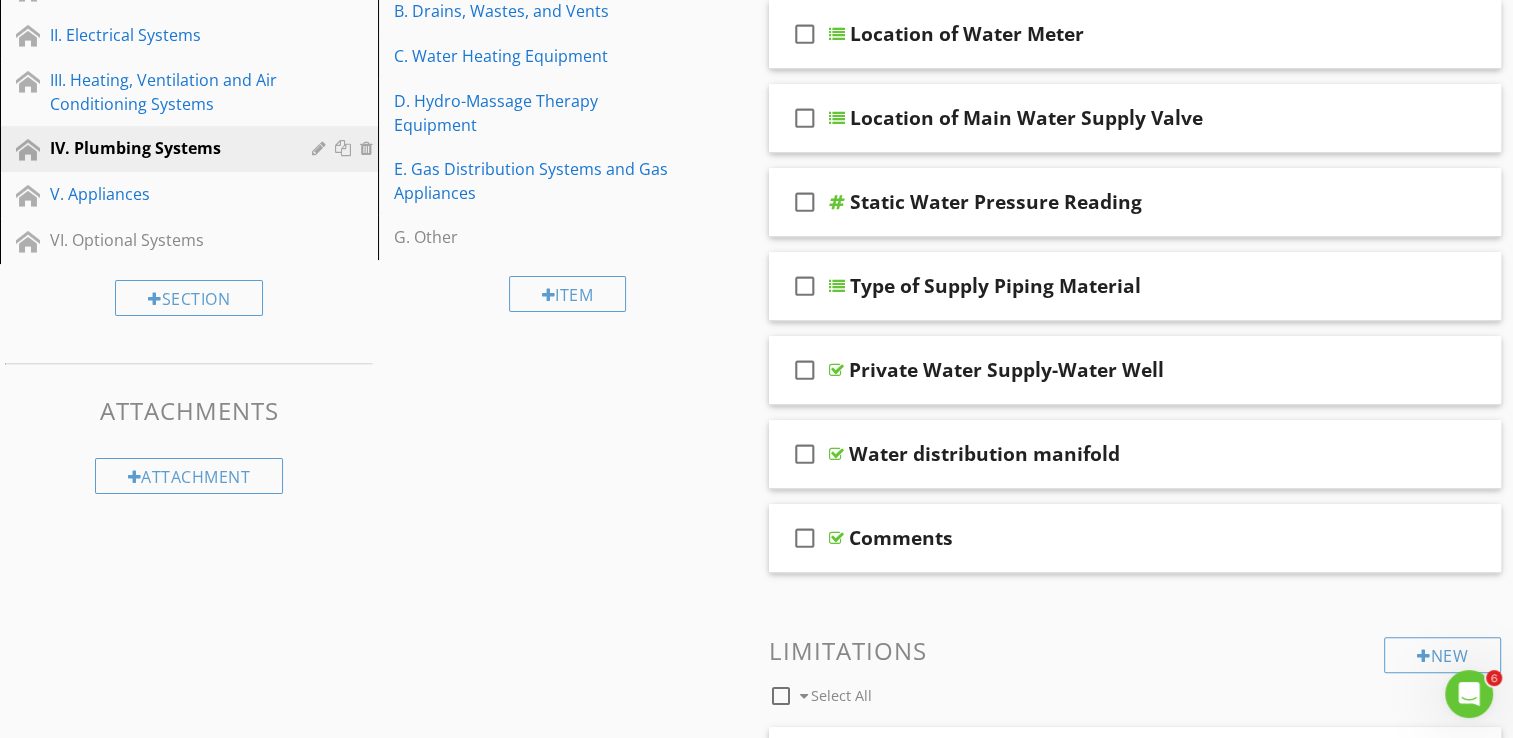 scroll, scrollTop: 342, scrollLeft: 0, axis: vertical 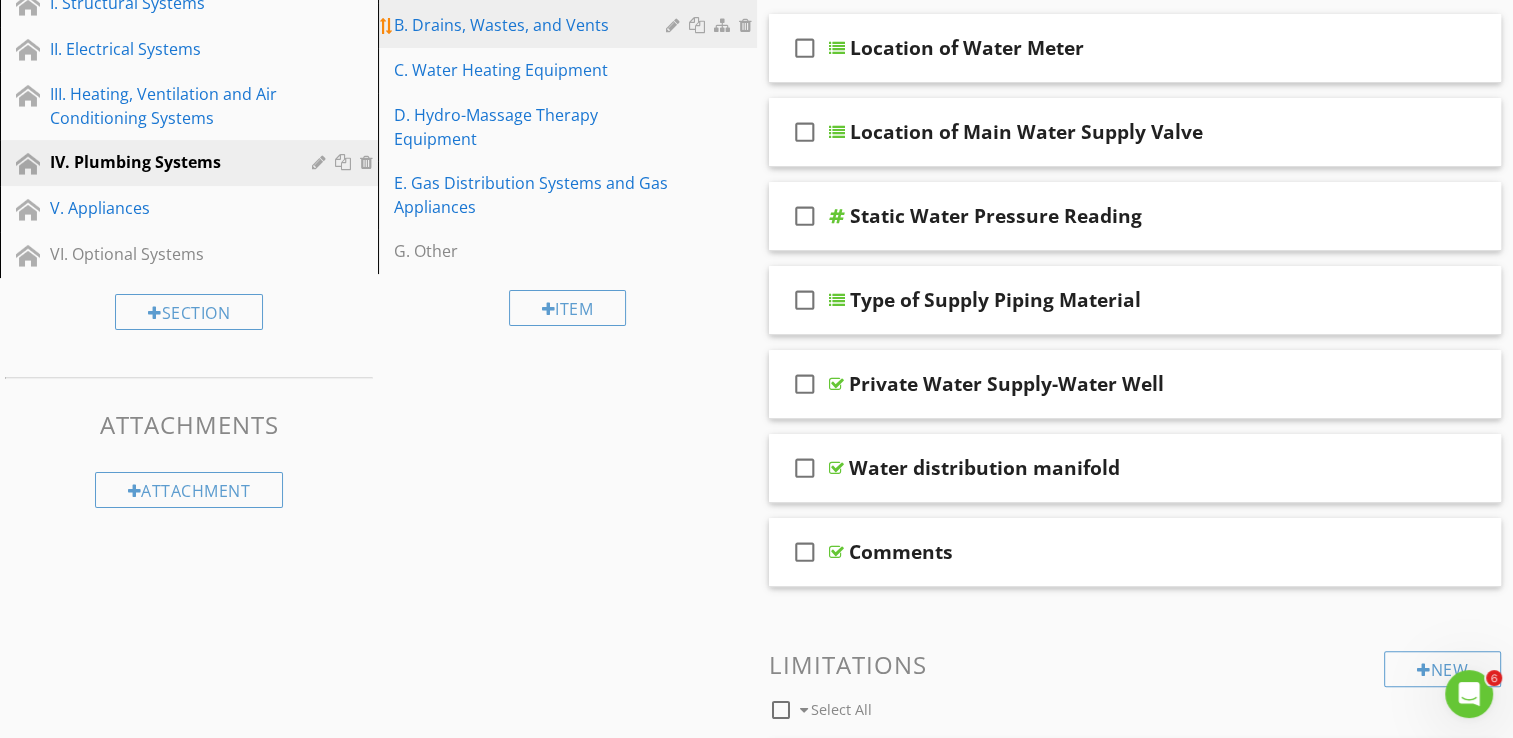 click on "B. Drains, Wastes, and Vents" at bounding box center (570, 25) 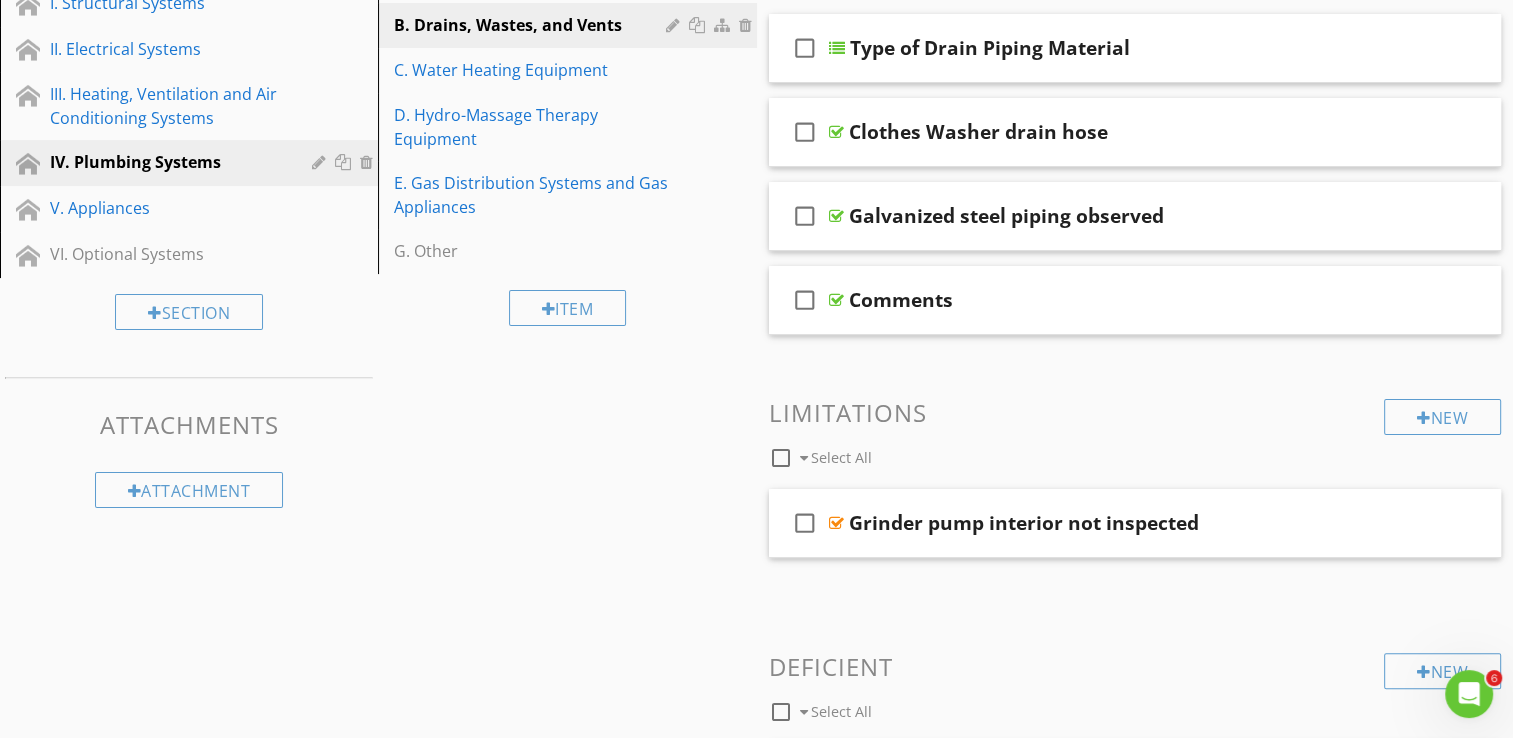 click on "Sections
Informational           I. Structural Systems           II. Electrical Systems           III. Heating, Ventilation and Air Conditioning Systems           IV. Plumbing Systems           V. Appliances           VI. Optional Systems
Section
Attachments
Attachment
Items
A. Plumbing Supply, Distribution Systems, and Fixtures           B. Drains, Wastes, and Vents           C. Water Heating Equipment           D. Hydro-Massage Therapy Equipment           E. Gas Distribution Systems and Gas Appliances           G. Other
Item
Comments
New
Informational   check_box_outline_blank     Select All       check_box_outline_blank
Type of Drain Piping Material
check_box_outline_blank
Clothes Washer drain hose" at bounding box center [756, 2096] 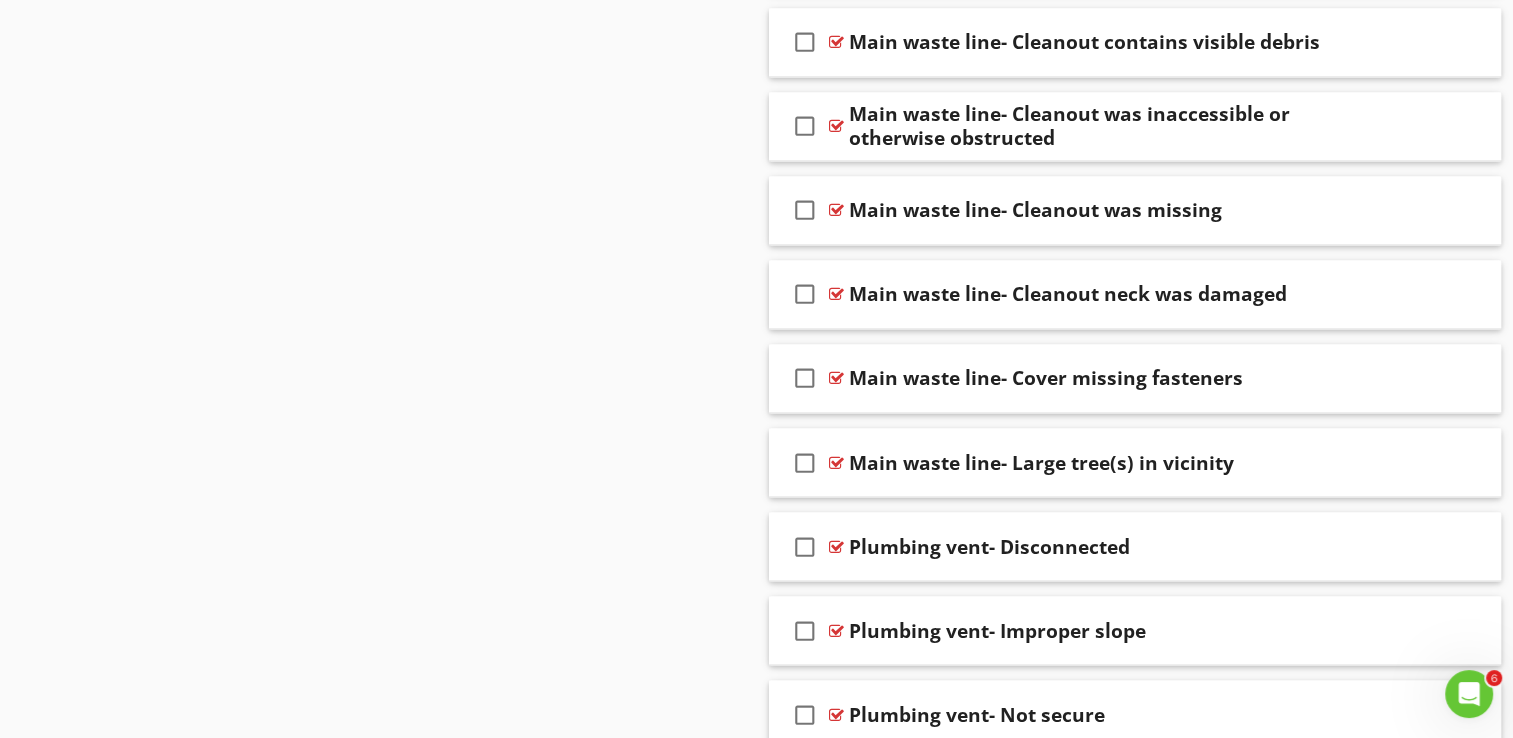 scroll, scrollTop: 3382, scrollLeft: 0, axis: vertical 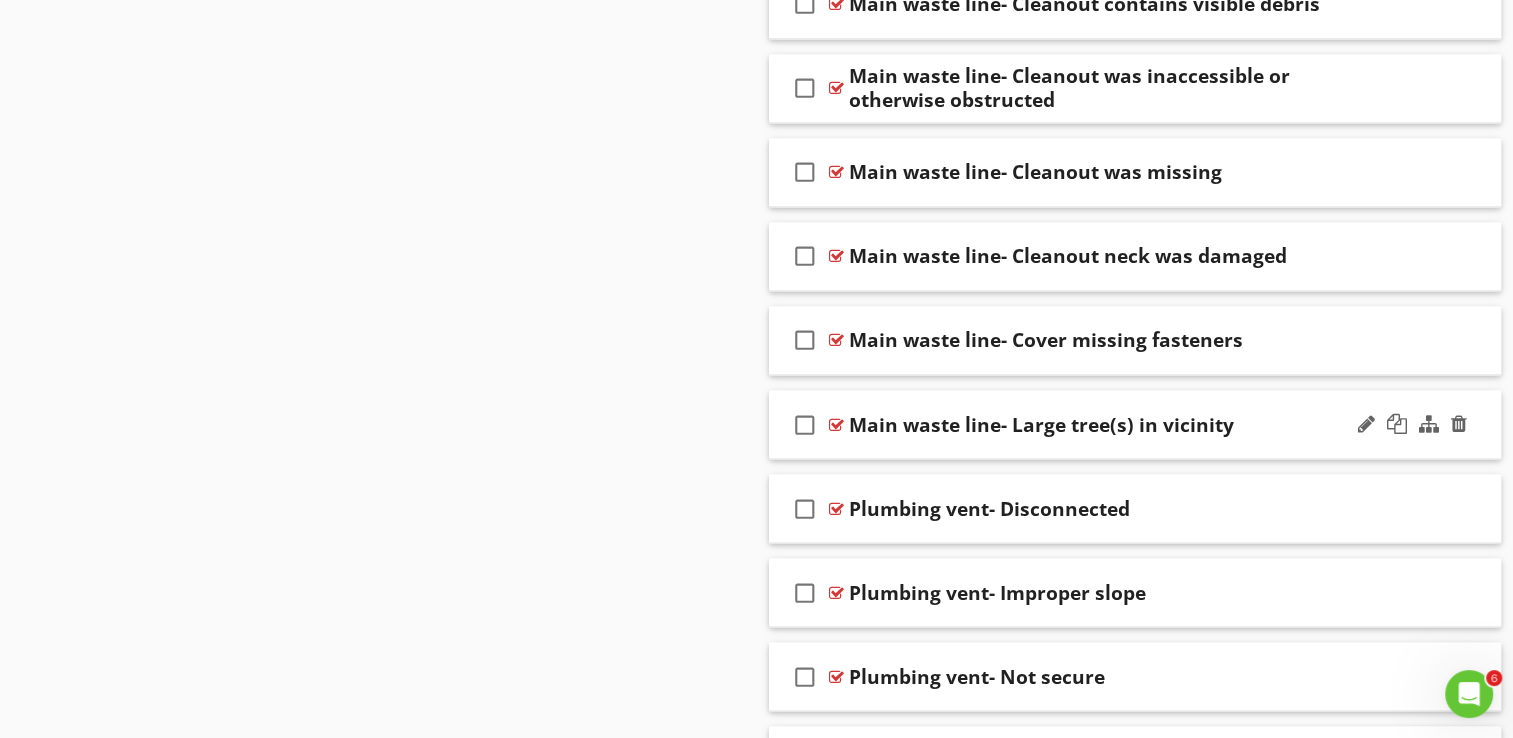 click on "Main waste line- Large tree(s) in vicinity" at bounding box center [1108, 424] 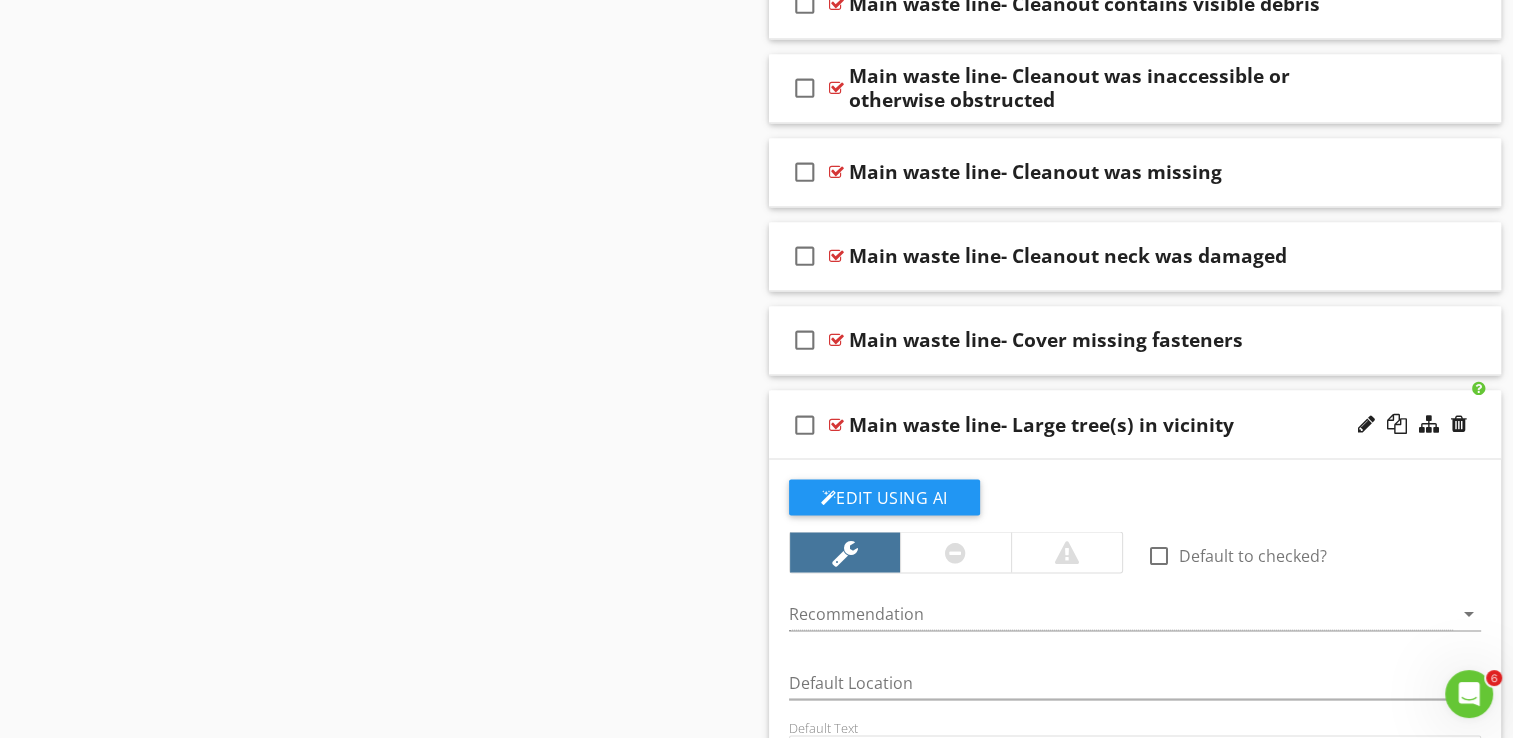 click on "Sections
Informational           I. Structural Systems           II. Electrical Systems           III. Heating, Ventilation and Air Conditioning Systems           IV. Plumbing Systems           V. Appliances           VI. Optional Systems
Section
Attachments
Attachment
Items
A. Plumbing Supply, Distribution Systems, and Fixtures           B. Drains, Wastes, and Vents           C. Water Heating Equipment           D. Hydro-Massage Therapy Equipment           E. Gas Distribution Systems and Gas Appliances           G. Other
Item
Comments
New
Informational   check_box_outline_blank     Select All       check_box_outline_blank
Type of Drain Piping Material
check_box_outline_blank
Clothes Washer drain hose" at bounding box center [756, -607] 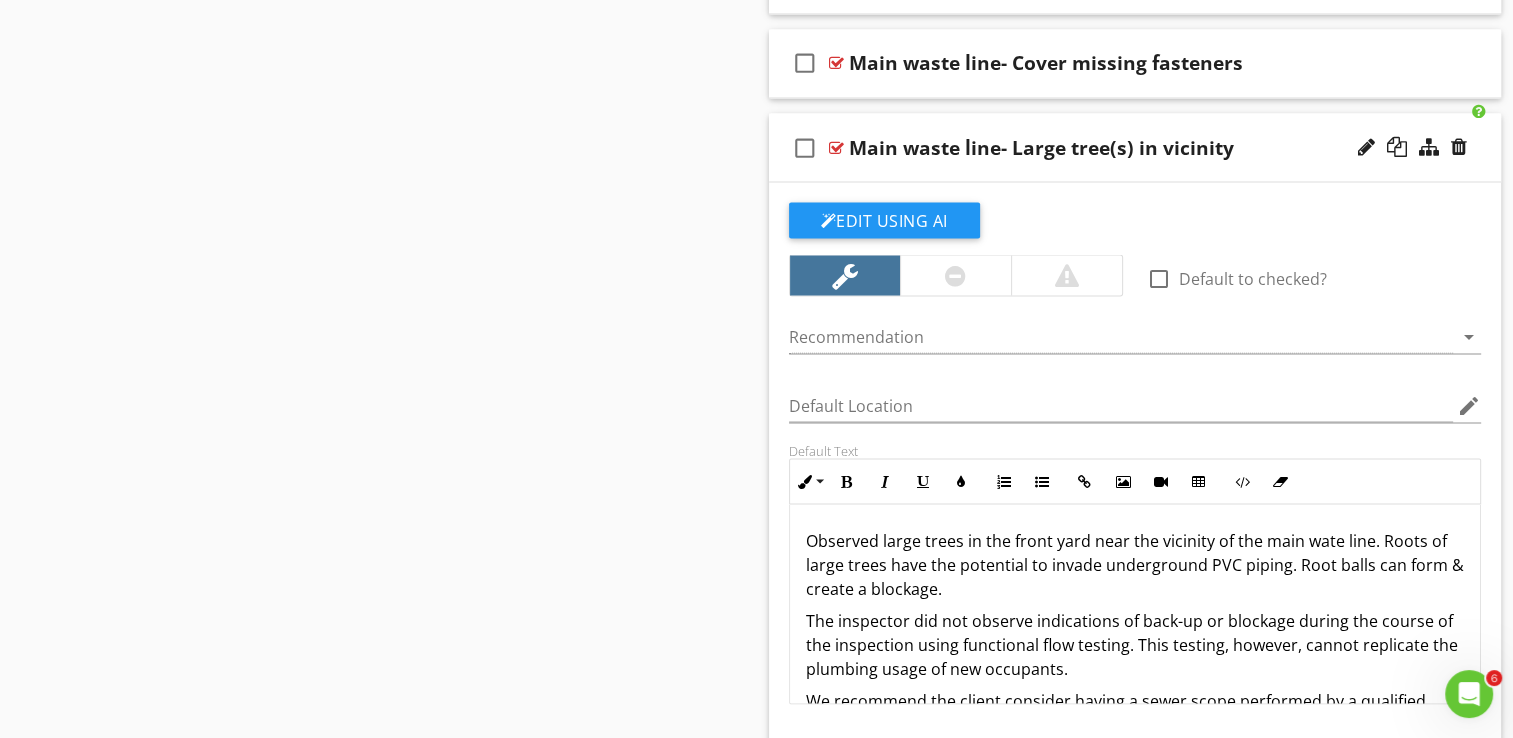 scroll, scrollTop: 3662, scrollLeft: 0, axis: vertical 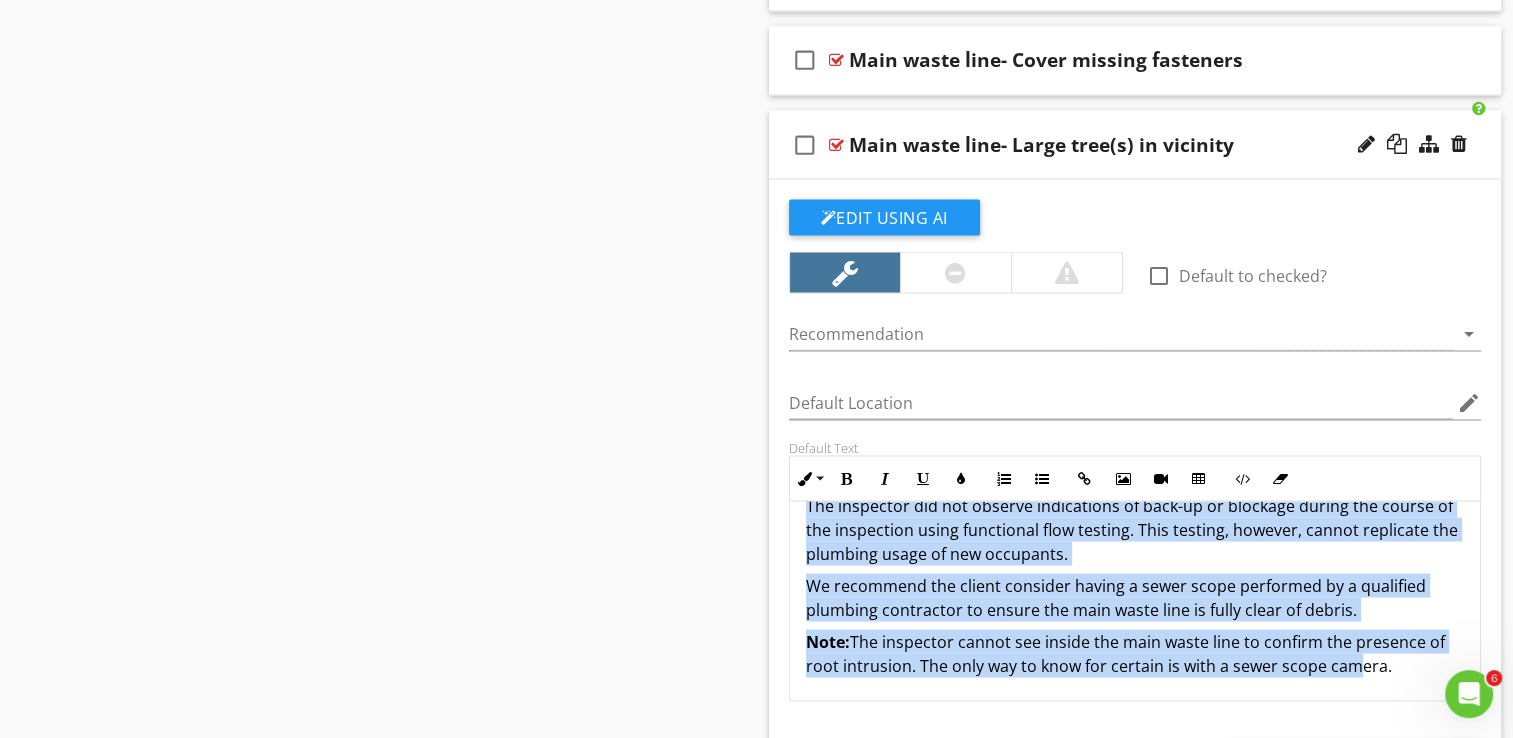 drag, startPoint x: 804, startPoint y: 530, endPoint x: 1394, endPoint y: 658, distance: 603.7251 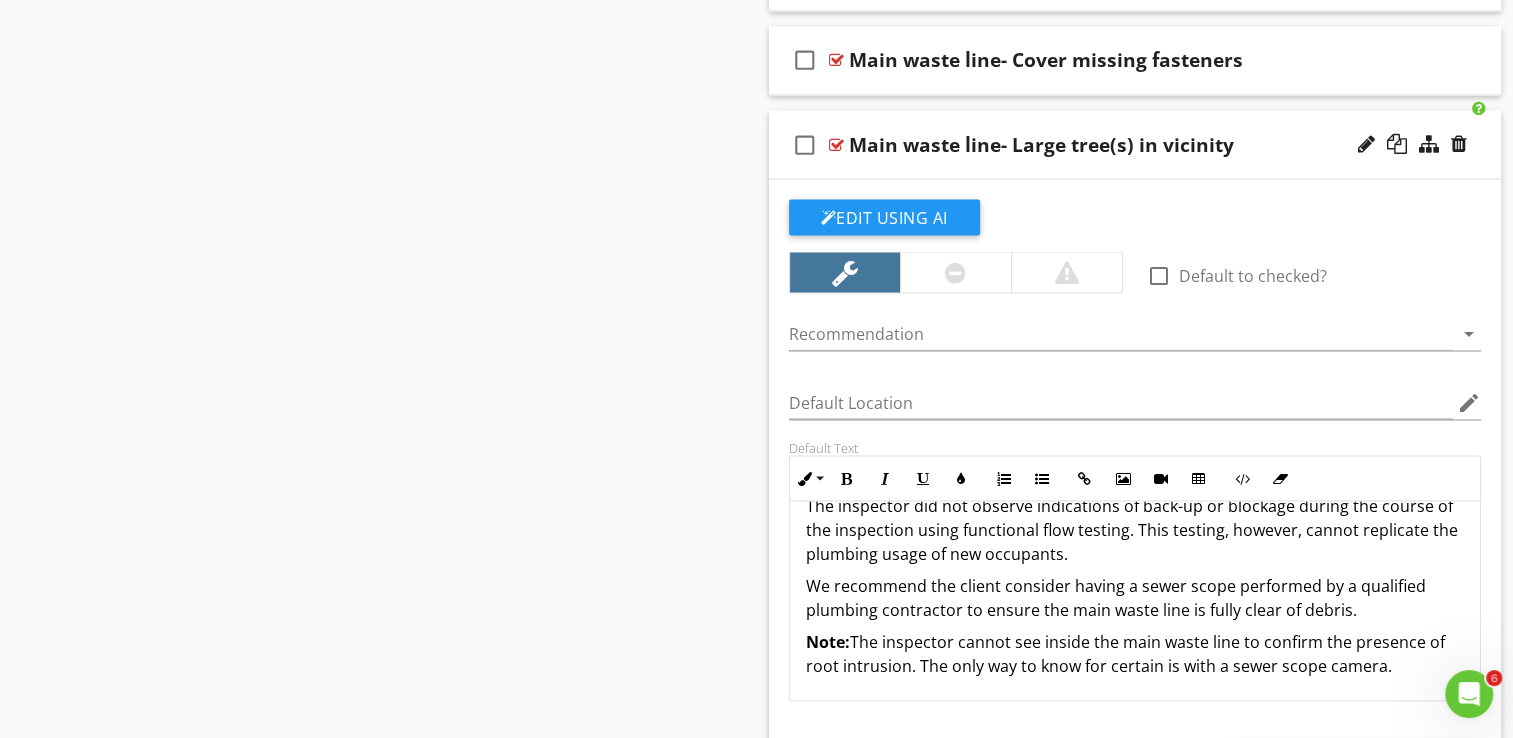 click on "Sections
Informational           I. Structural Systems           II. Electrical Systems           III. Heating, Ventilation and Air Conditioning Systems           IV. Plumbing Systems           V. Appliances           VI. Optional Systems
Section
Attachments
Attachment
Items
A. Plumbing Supply, Distribution Systems, and Fixtures           B. Drains, Wastes, and Vents           C. Water Heating Equipment           D. Hydro-Massage Therapy Equipment           E. Gas Distribution Systems and Gas Appliances           G. Other
Item
Comments
New
Informational   check_box_outline_blank     Select All       check_box_outline_blank
Type of Drain Piping Material
check_box_outline_blank
Clothes Washer drain hose" at bounding box center [756, -887] 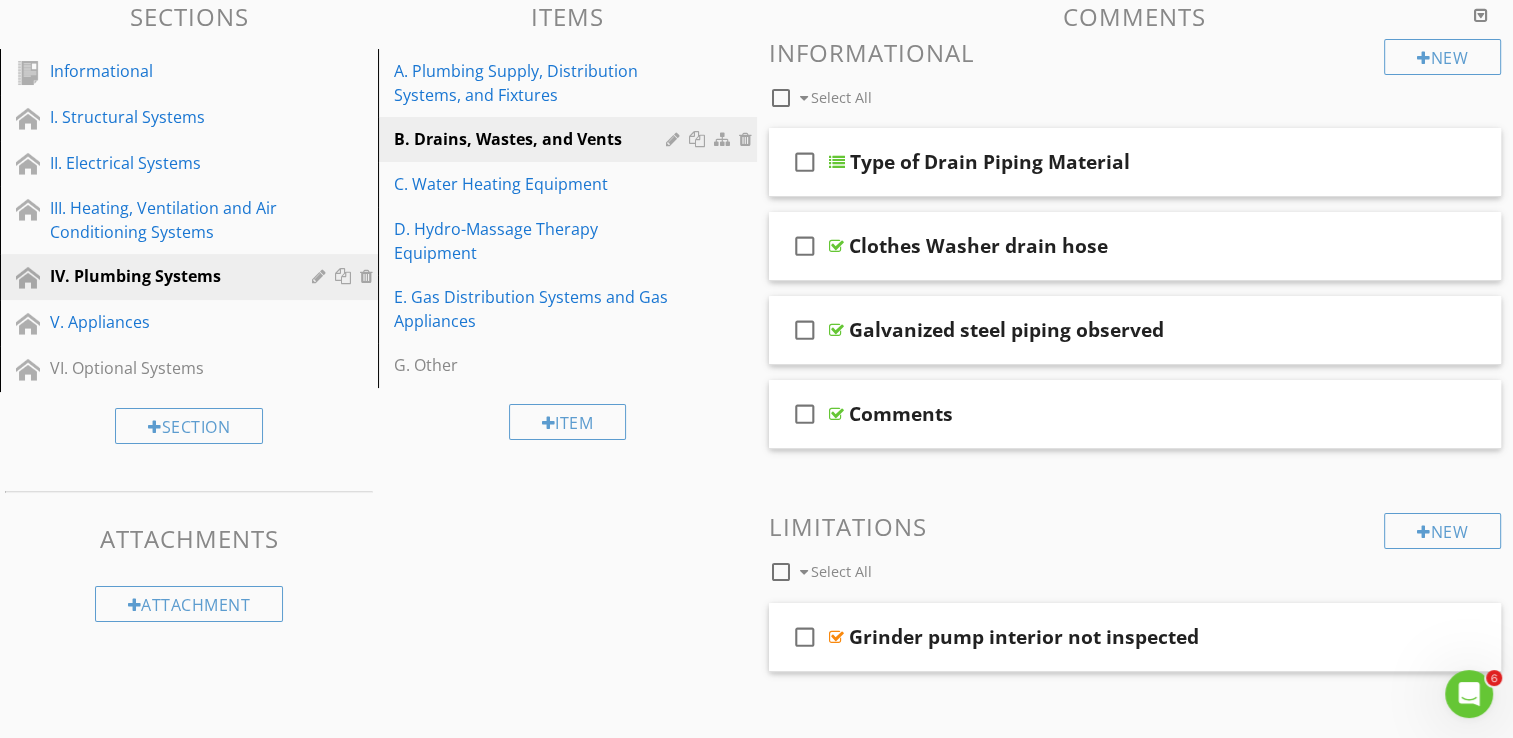 scroll, scrollTop: 222, scrollLeft: 0, axis: vertical 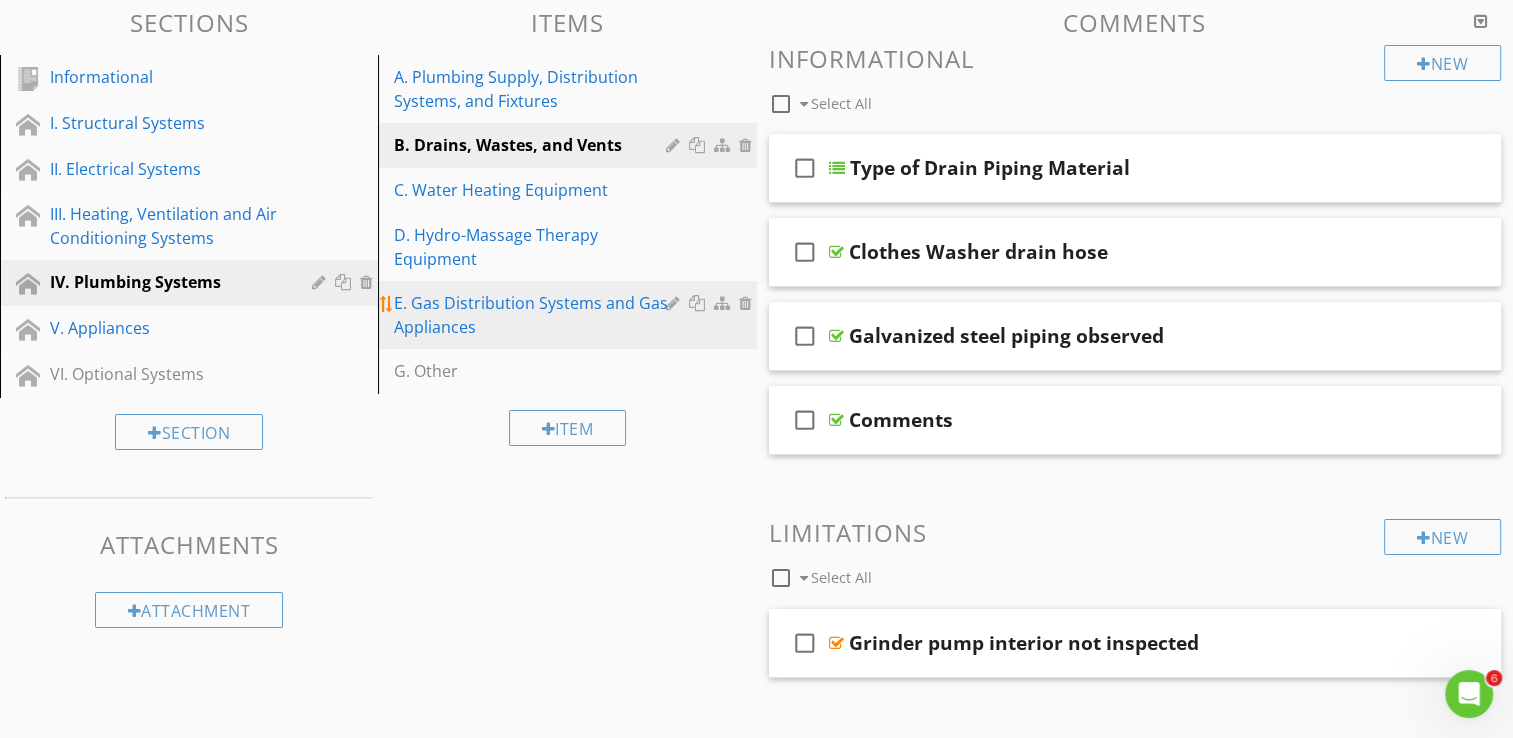 click on "E. Gas Distribution Systems and Gas Appliances" at bounding box center (532, 315) 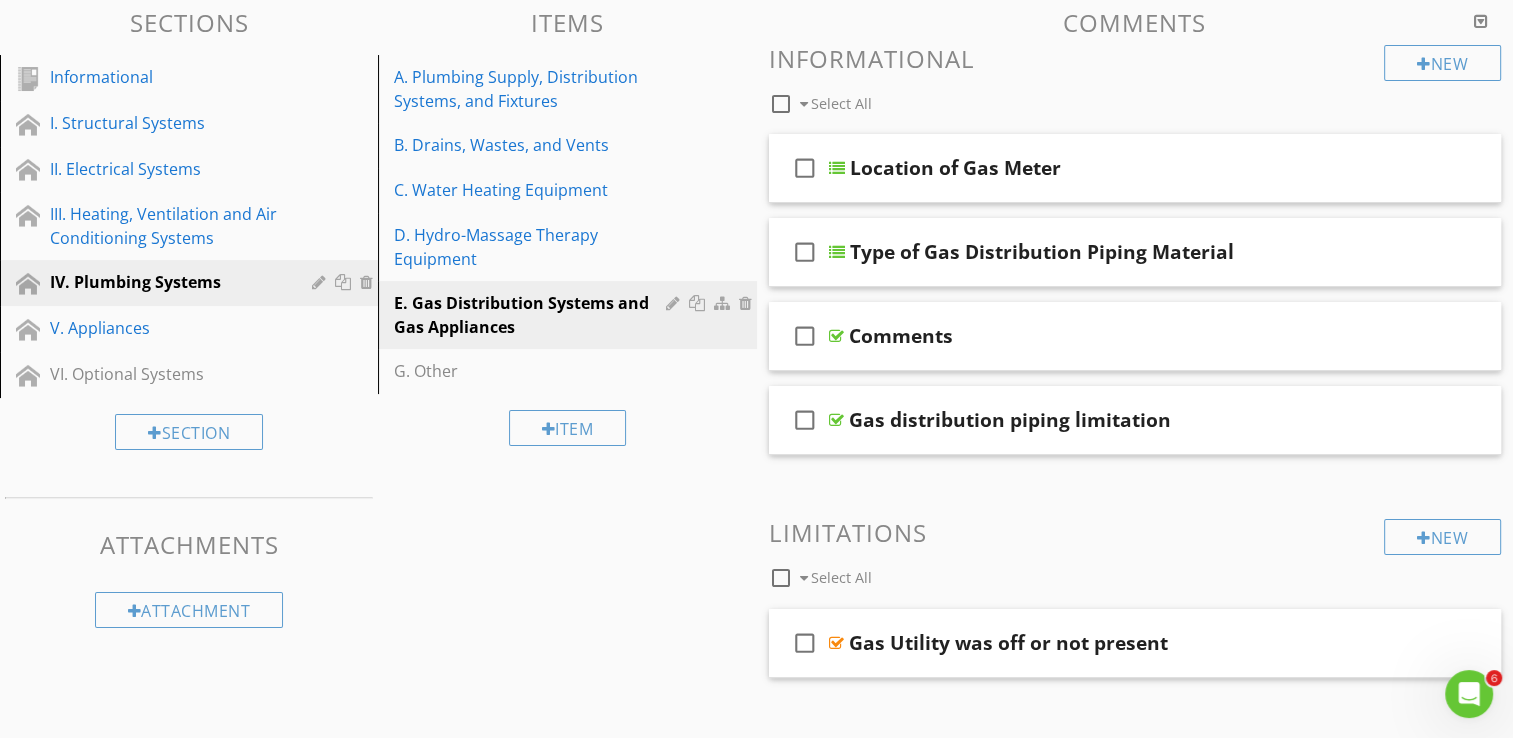 click on "Sections
Informational           I. Structural Systems           II. Electrical Systems           III. Heating, Ventilation and Air Conditioning Systems           IV. Plumbing Systems           V. Appliances           VI. Optional Systems
Section
Attachments
Attachment
Items
A. Plumbing Supply, Distribution Systems, and Fixtures           B. Drains, Wastes, and Vents           C. Water Heating Equipment           D. Hydro-Massage Therapy Equipment           E. Gas Distribution Systems and Gas Appliances           G. Other
Item
Comments
New
Informational   check_box_outline_blank     Select All       check_box_outline_blank
Location of Gas Meter
check_box_outline_blank
Type of Gas Distribution Piping Material" at bounding box center (756, 872) 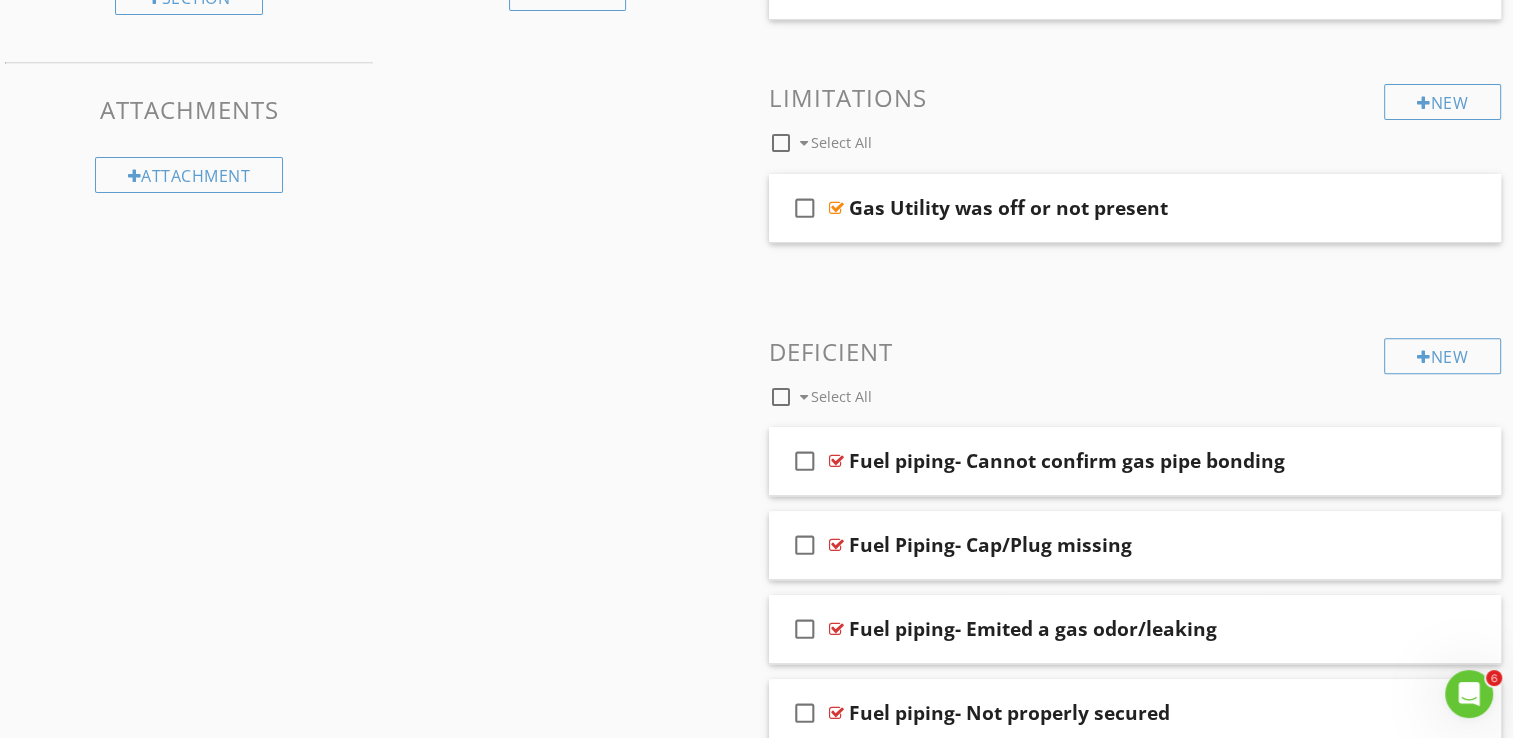 scroll, scrollTop: 702, scrollLeft: 0, axis: vertical 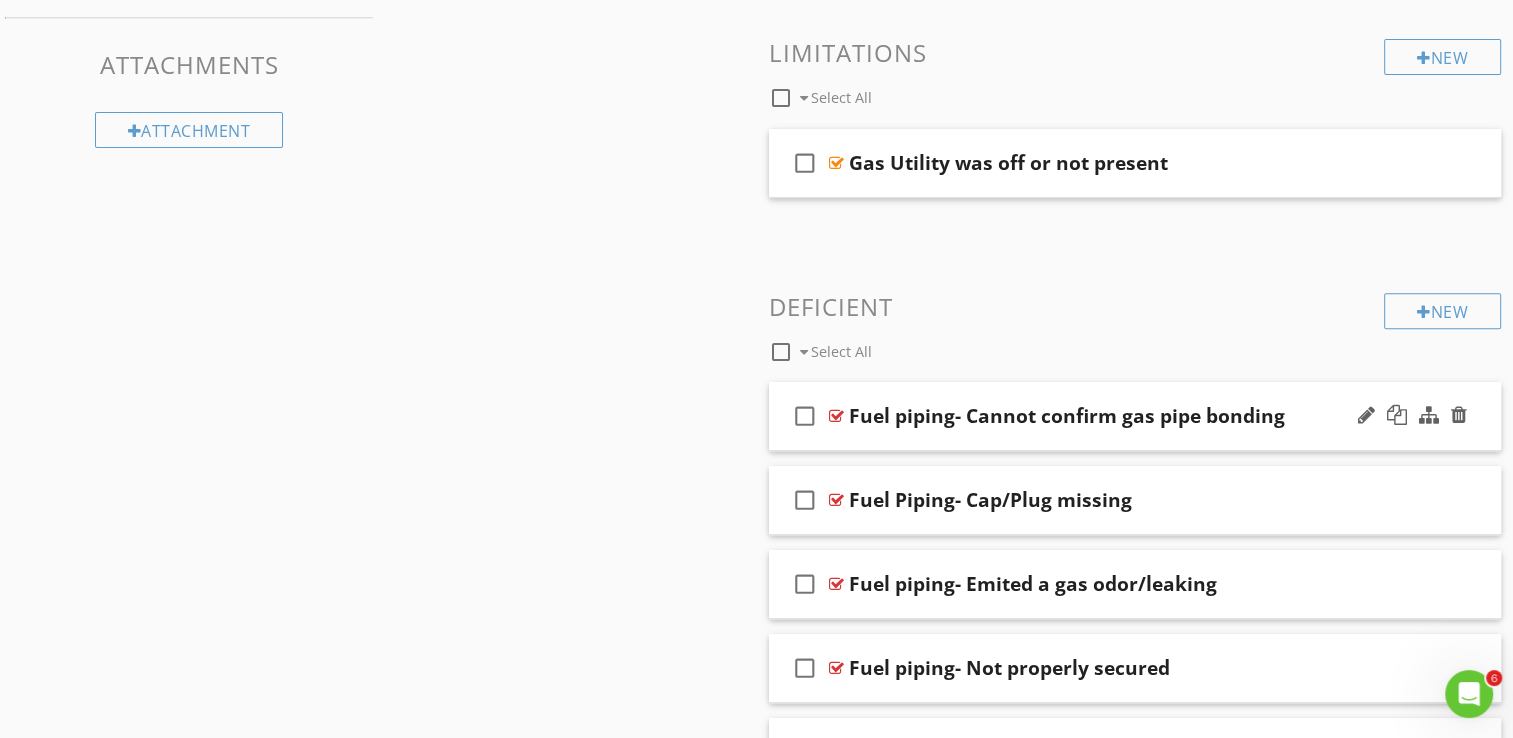 click on "check_box_outline_blank" at bounding box center (805, 416) 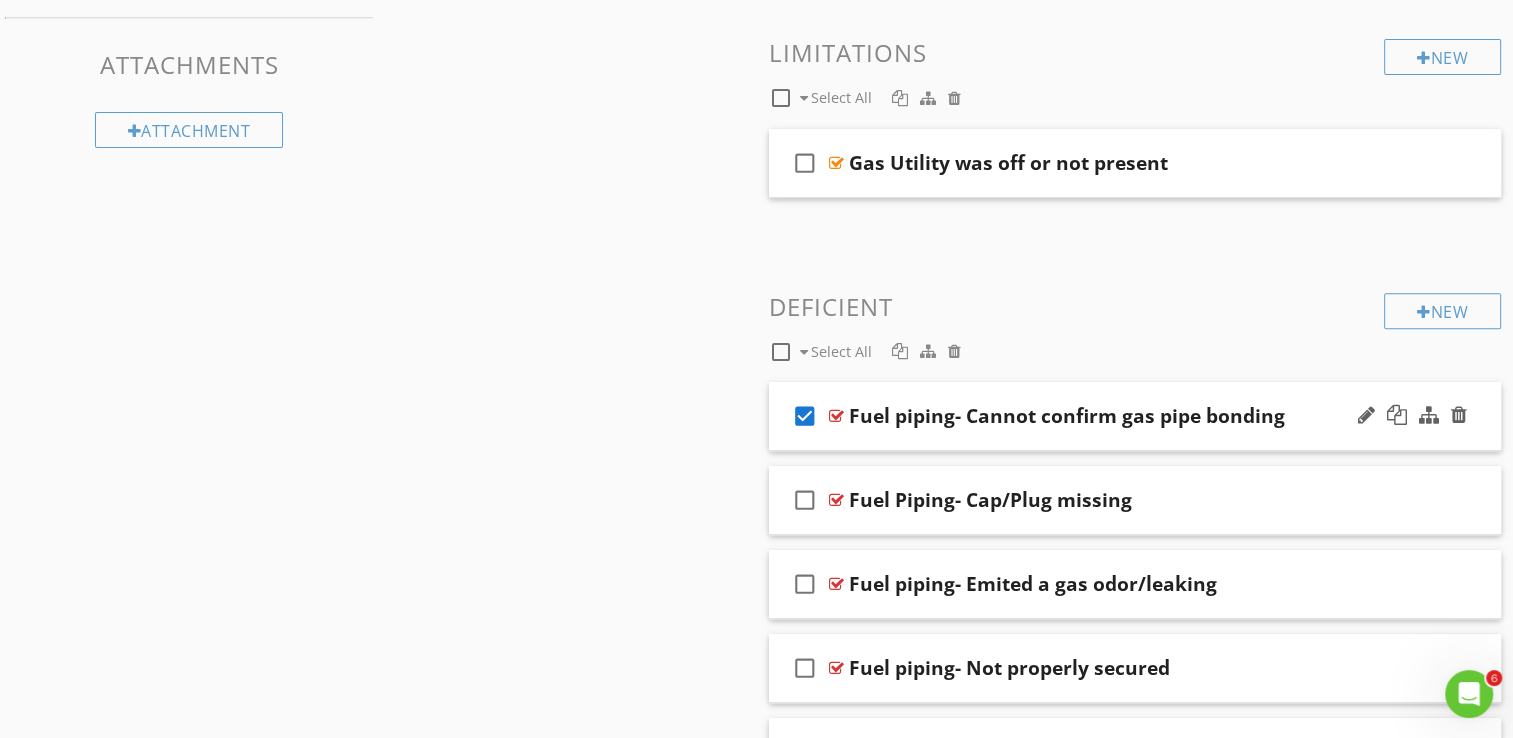 click on "check_box" at bounding box center [805, 416] 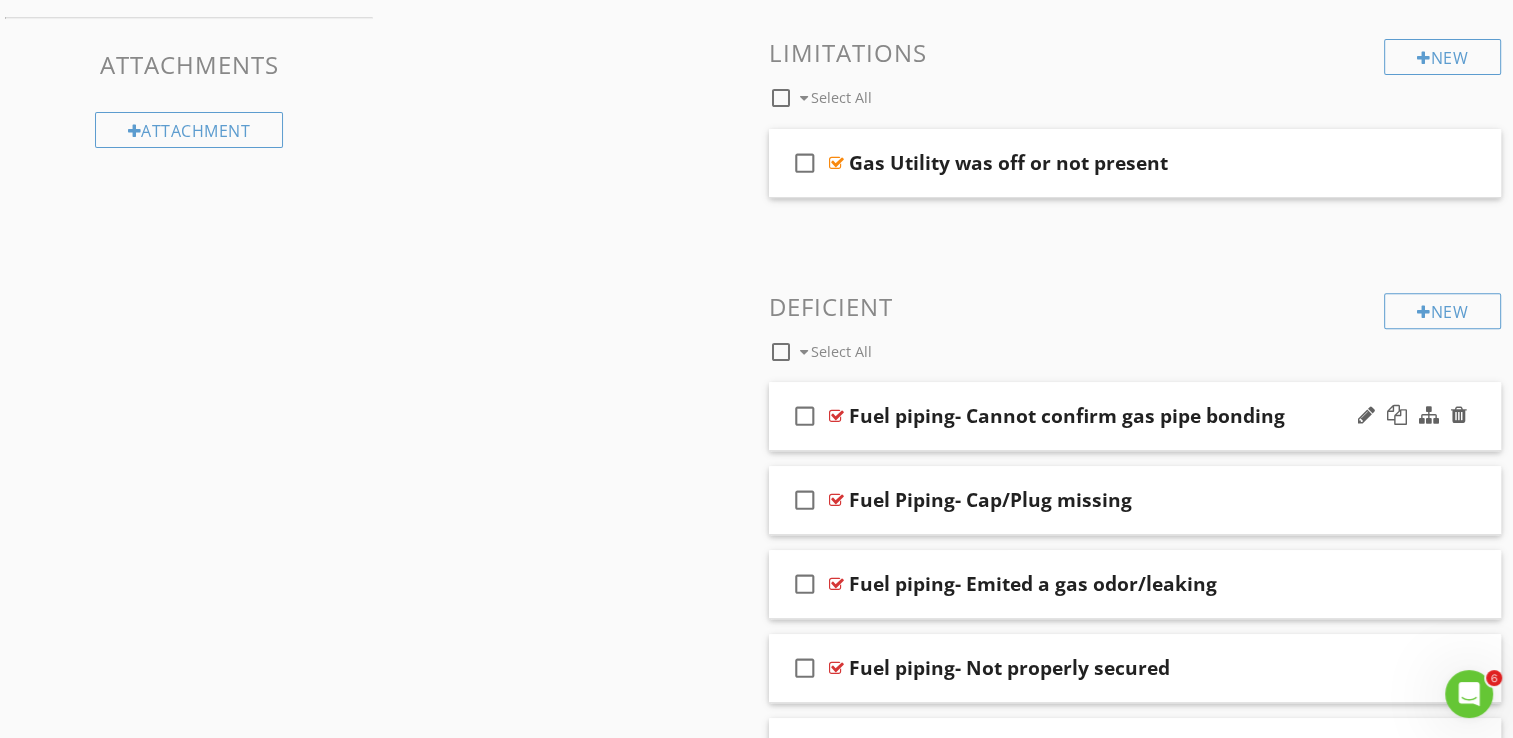 click on "Fuel piping- Cannot confirm gas pipe bonding" at bounding box center (1108, 416) 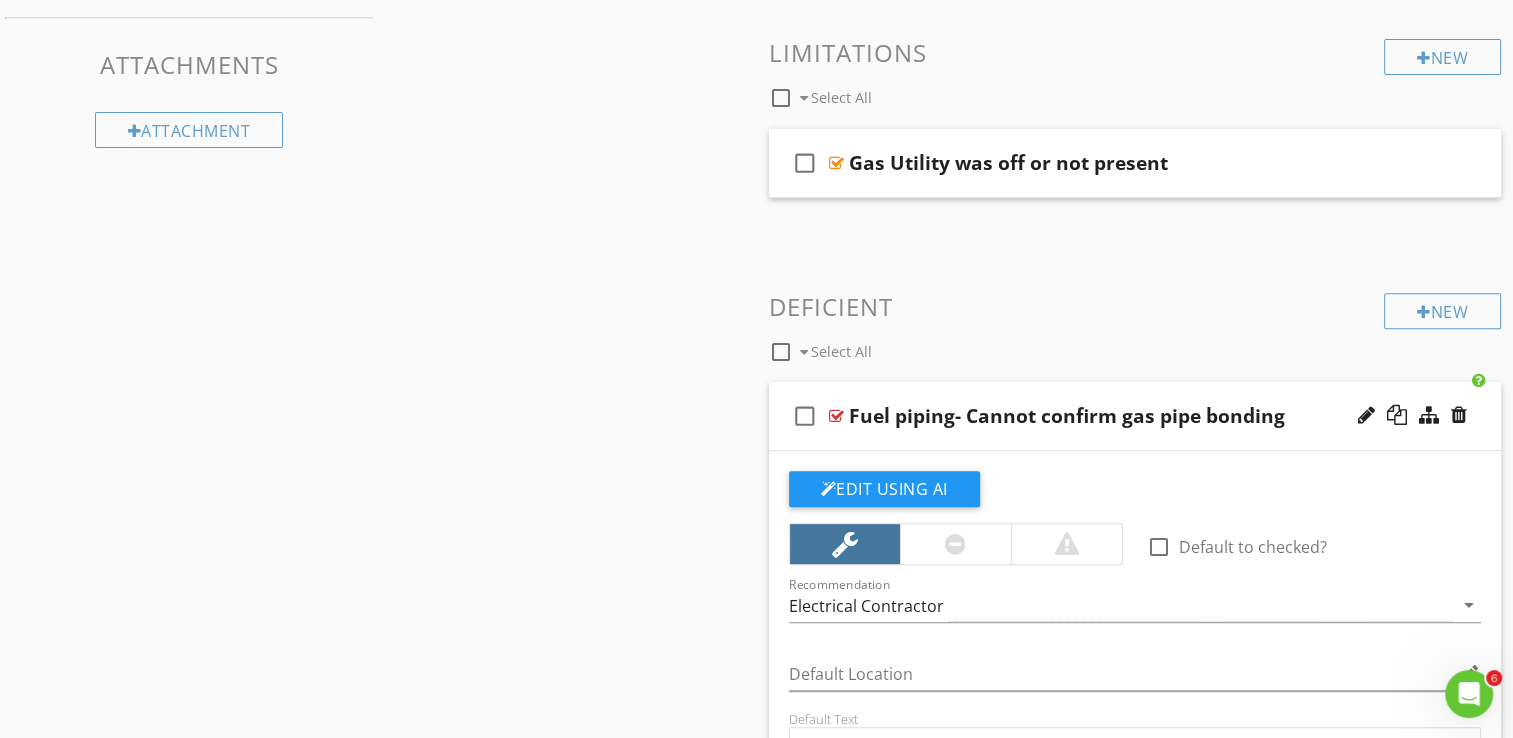 click on "Sections
Informational           I. Structural Systems           II. Electrical Systems           III. Heating, Ventilation and Air Conditioning Systems           IV. Plumbing Systems           V. Appliances           VI. Optional Systems
Section
Attachments
Attachment
Items
A. Plumbing Supply, Distribution Systems, and Fixtures           B. Drains, Wastes, and Vents           C. Water Heating Equipment           D. Hydro-Massage Therapy Equipment           E. Gas Distribution Systems and Gas Appliances           G. Other
Item
Comments
New
Informational   check_box_outline_blank     Select All       check_box_outline_blank
Location of Gas Meter
check_box_outline_blank
Type of Gas Distribution Piping Material" at bounding box center [756, 729] 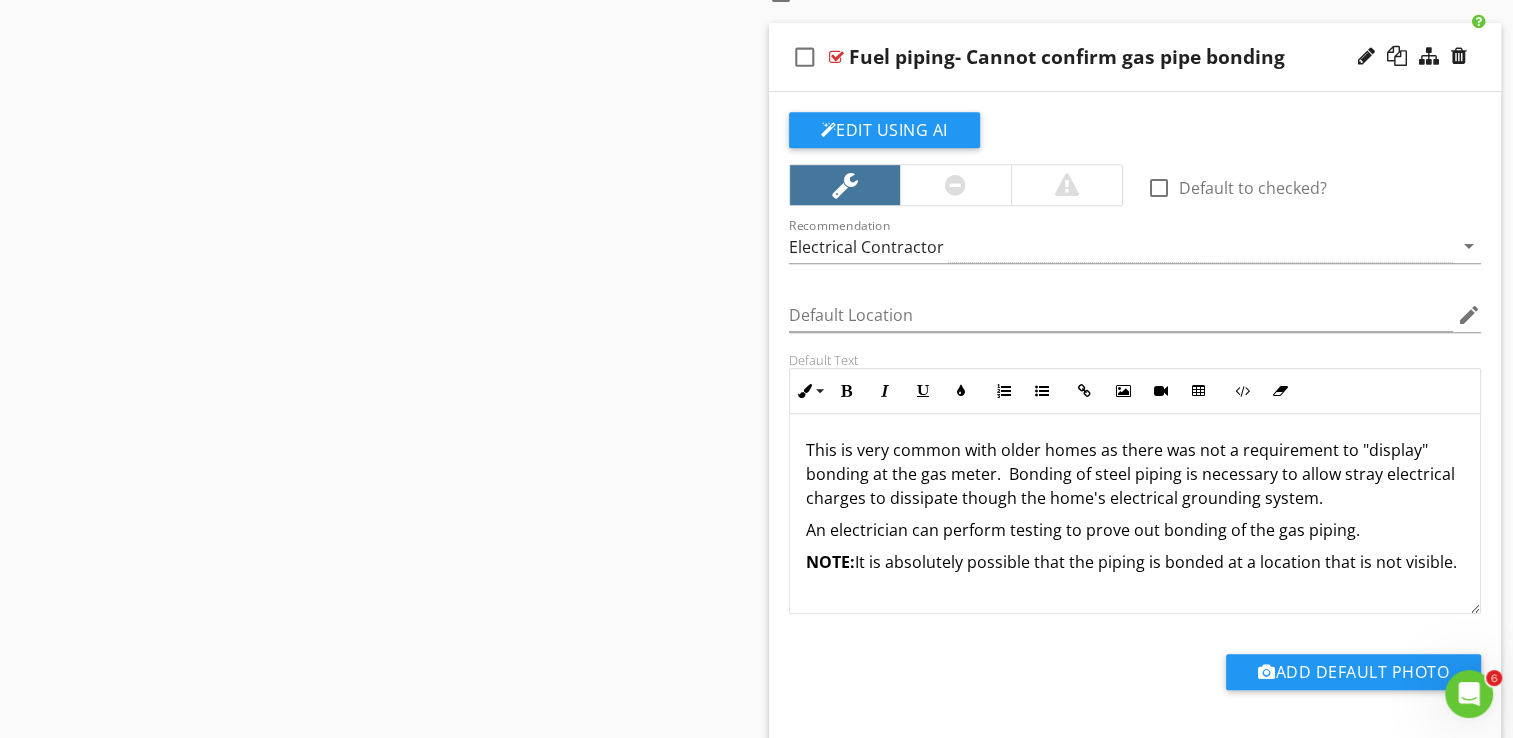 scroll, scrollTop: 1062, scrollLeft: 0, axis: vertical 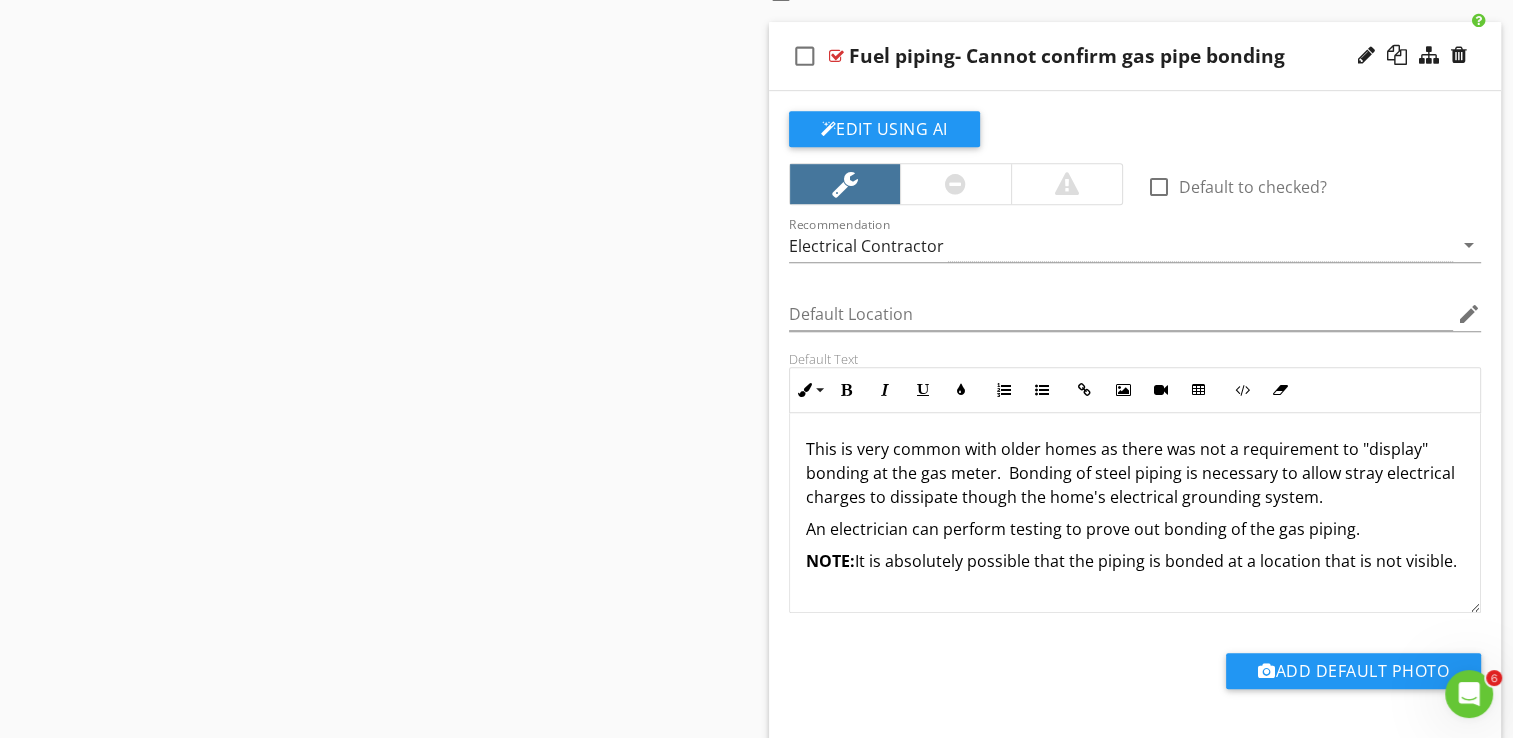 drag, startPoint x: 804, startPoint y: 438, endPoint x: 952, endPoint y: 573, distance: 200.32224 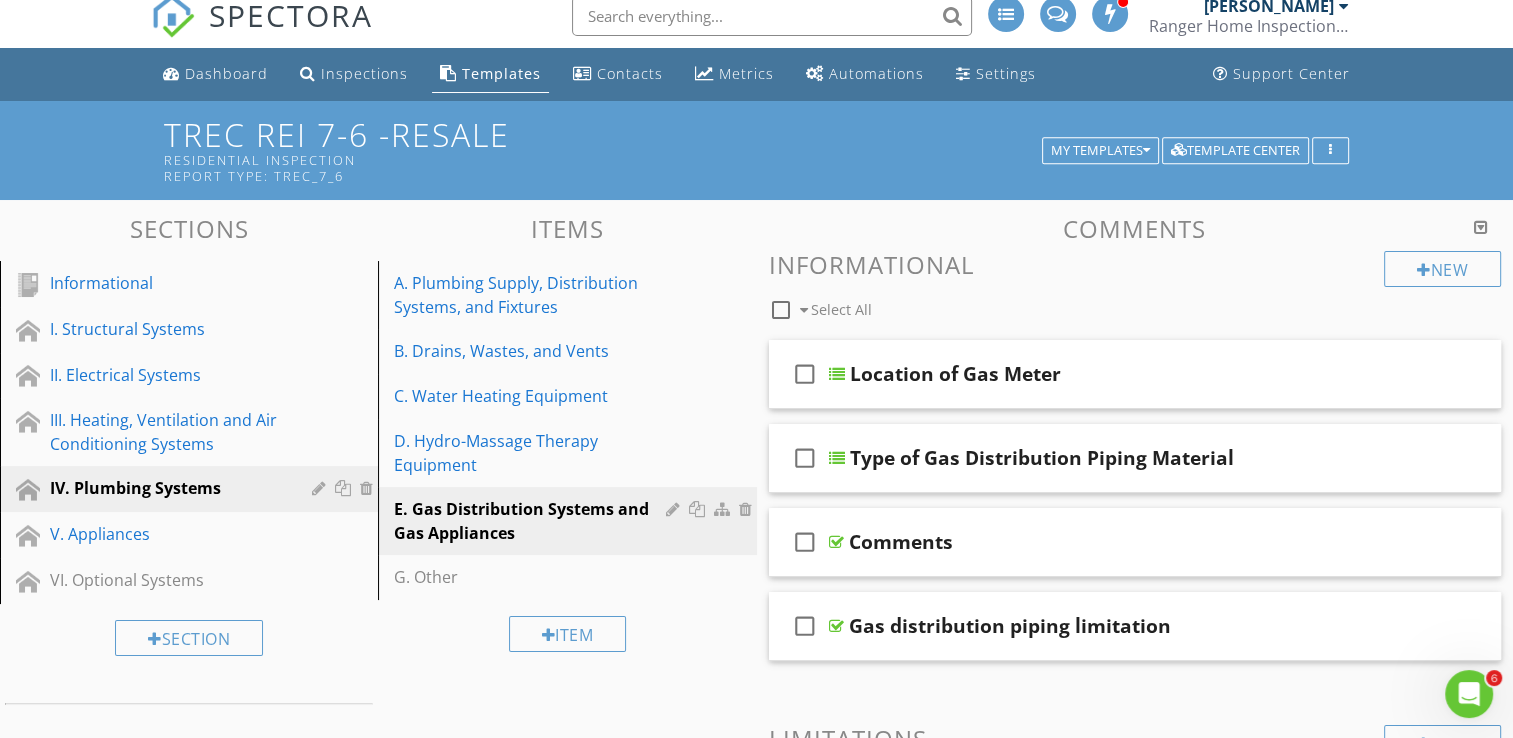 scroll, scrollTop: 0, scrollLeft: 0, axis: both 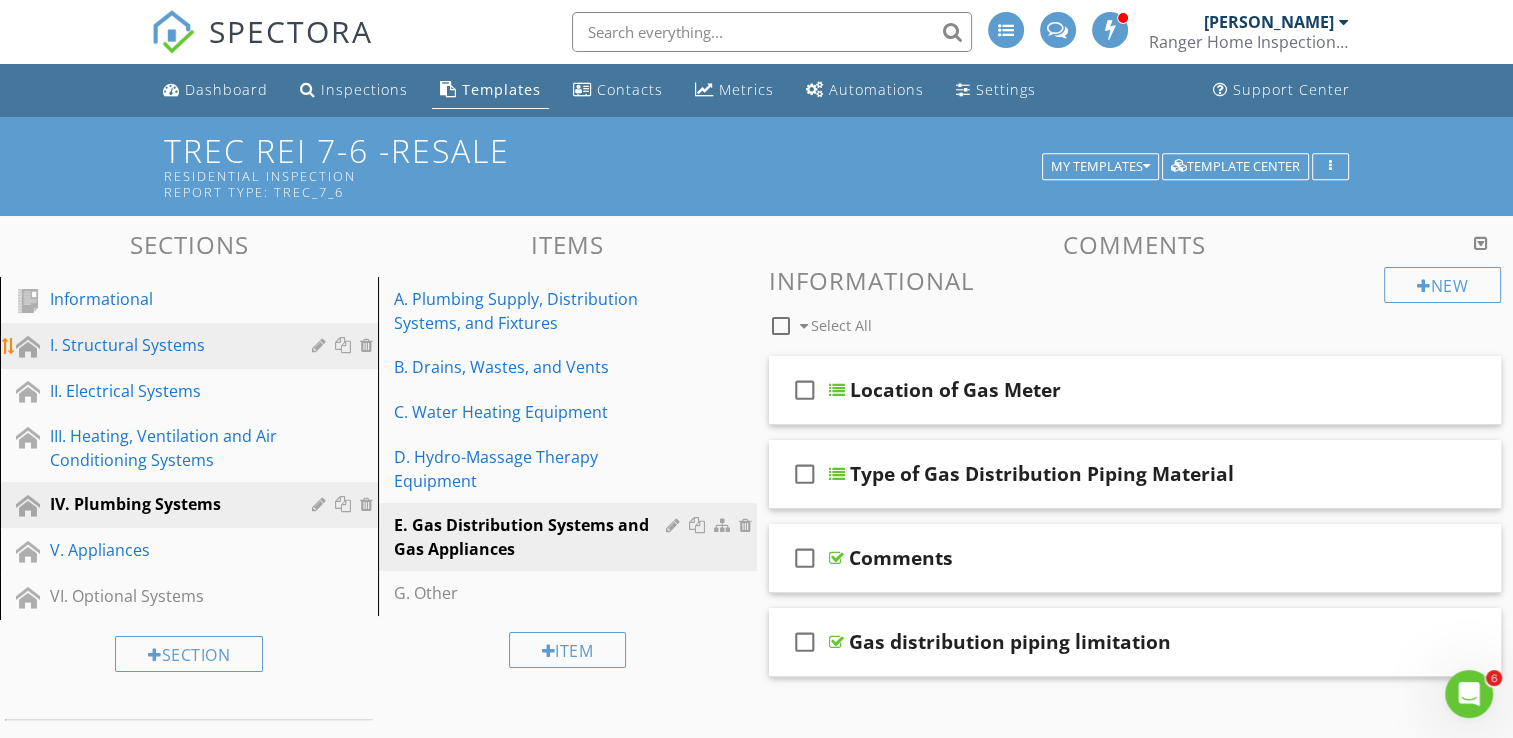 click on "I. Structural Systems" at bounding box center [166, 345] 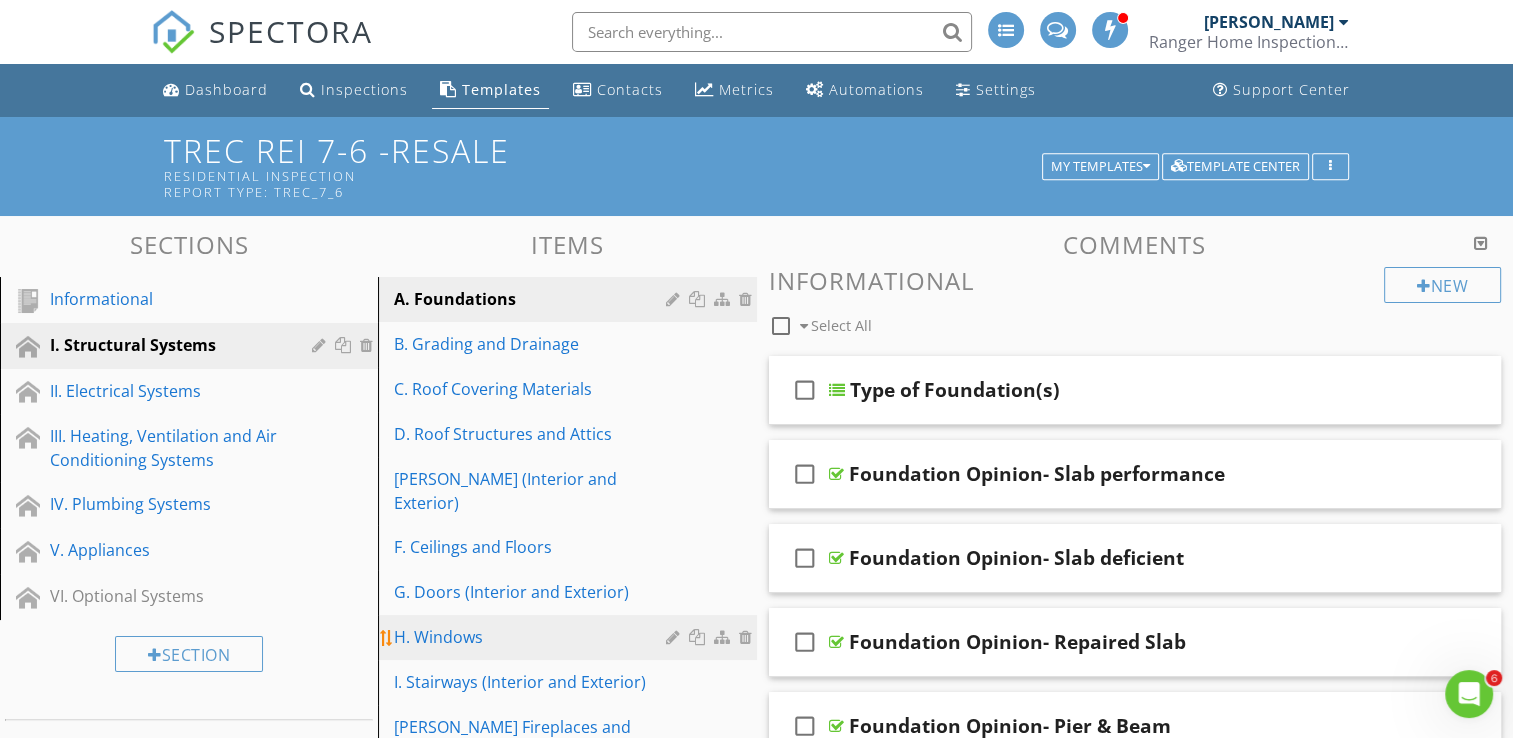 click on "H. Windows" at bounding box center (532, 637) 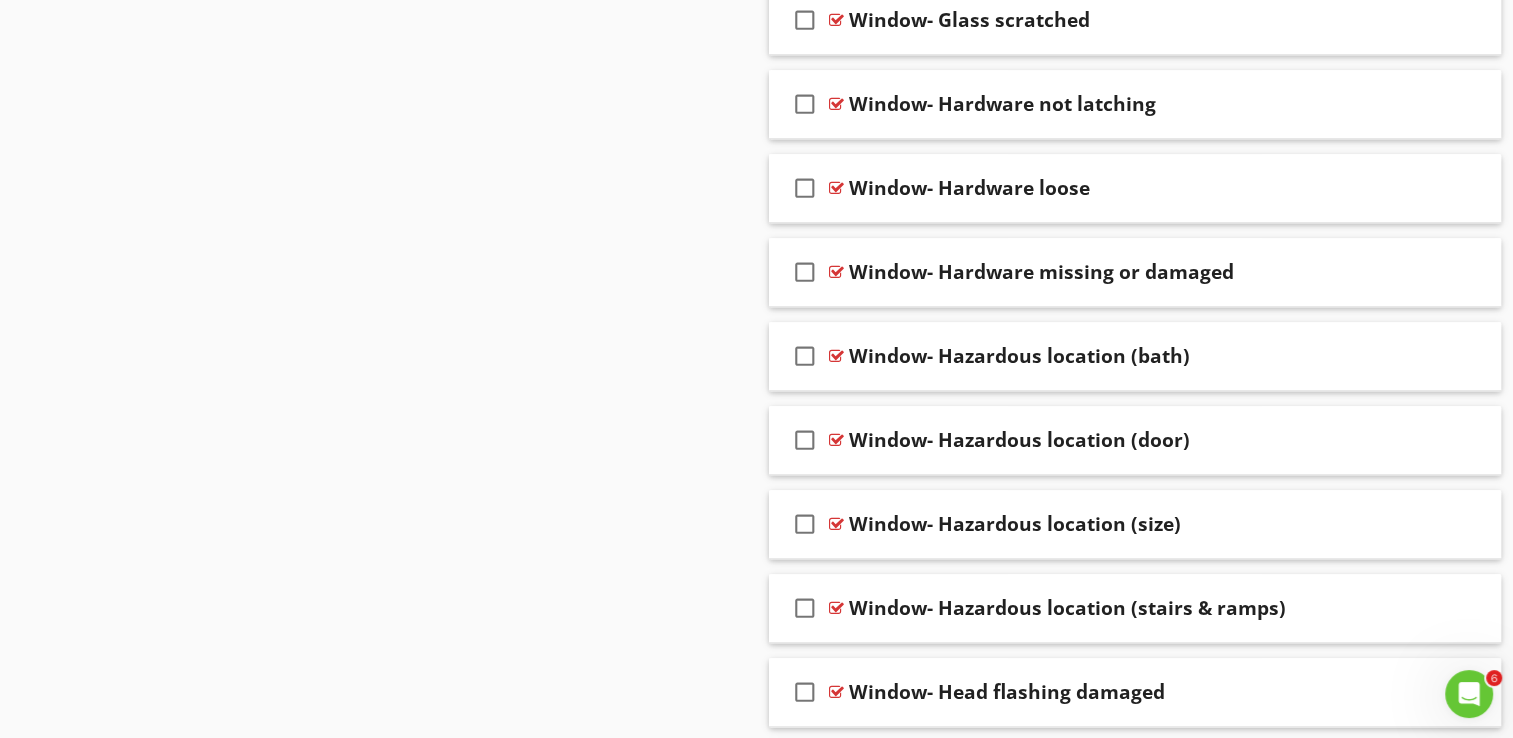 scroll, scrollTop: 2160, scrollLeft: 0, axis: vertical 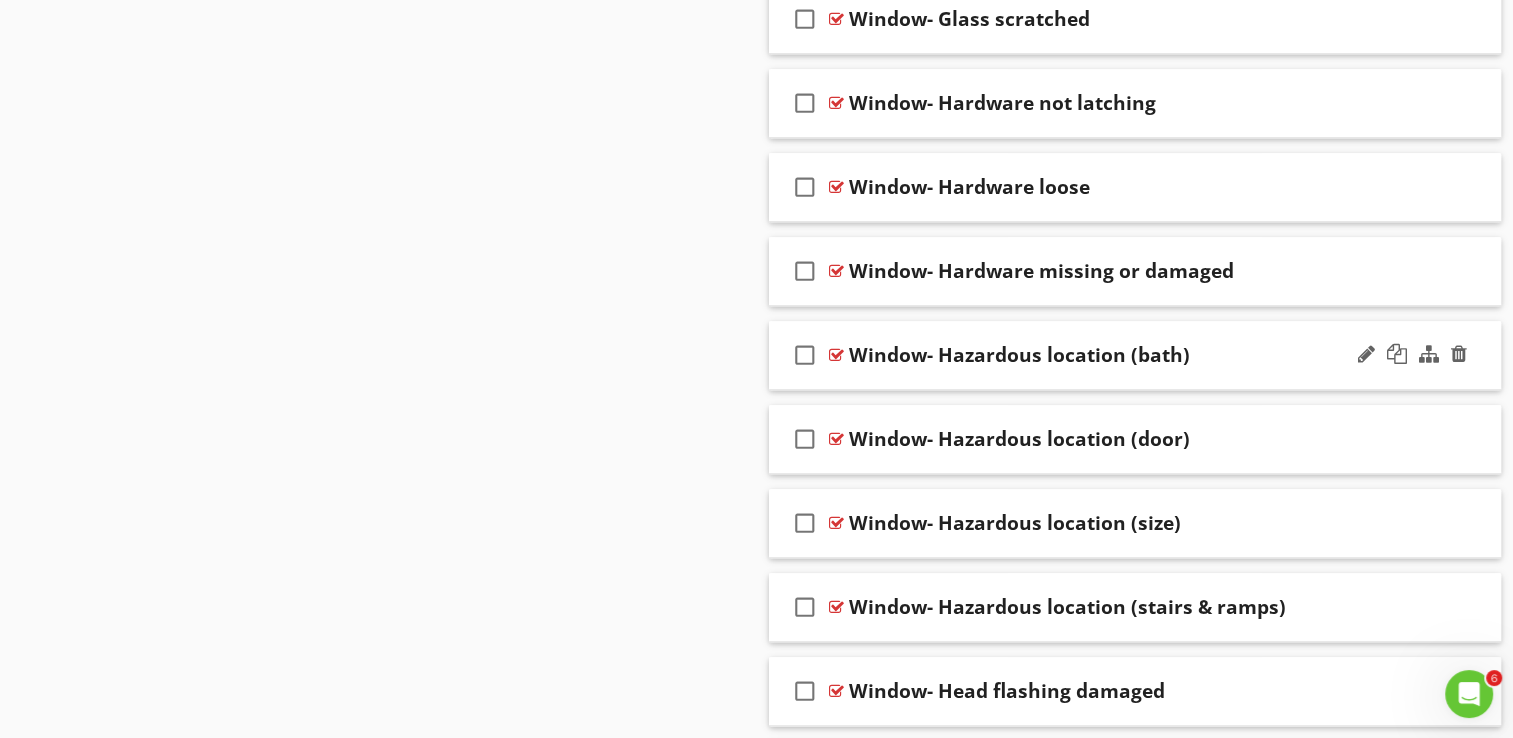 click on "Window- Hazardous location (bath)" at bounding box center [1019, 355] 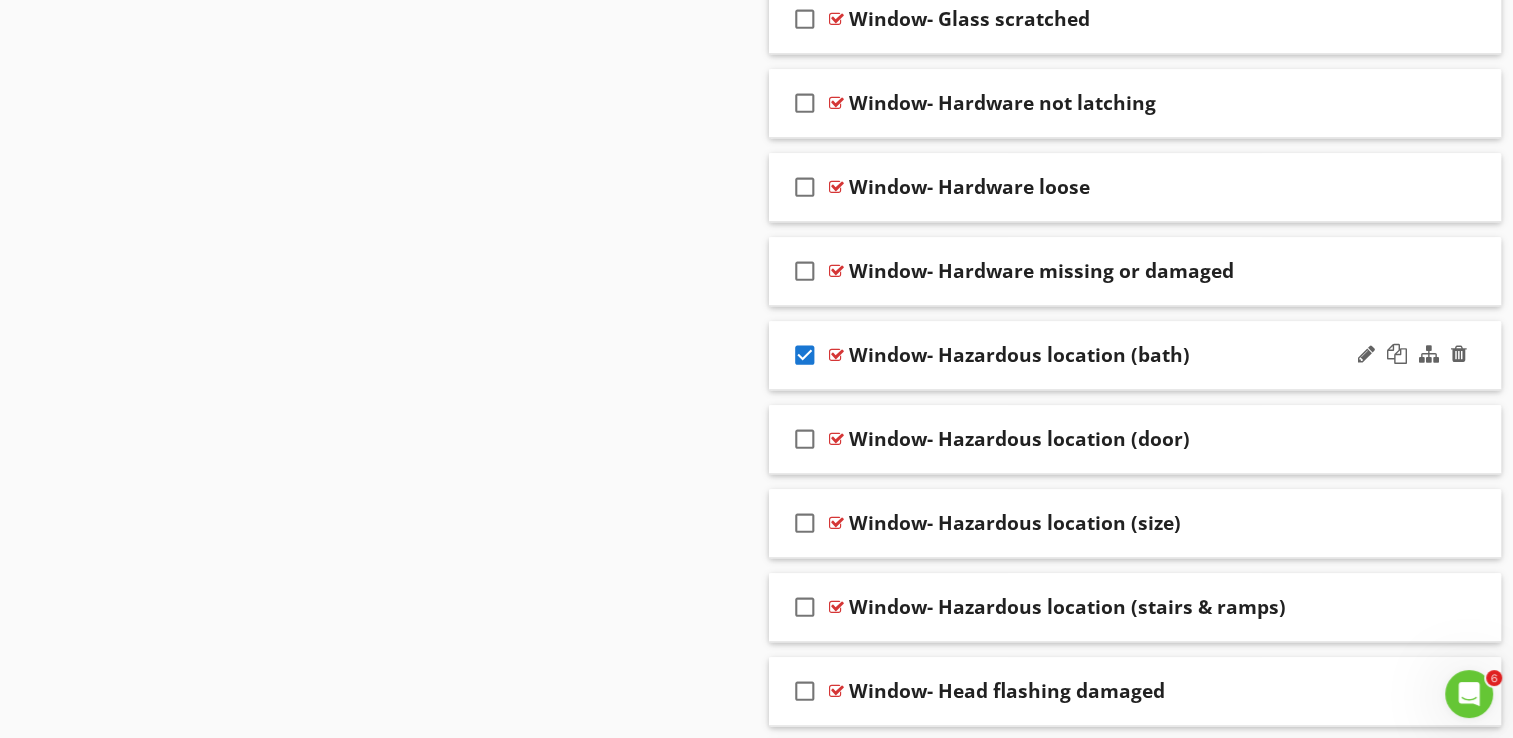 click on "check_box" at bounding box center (805, 355) 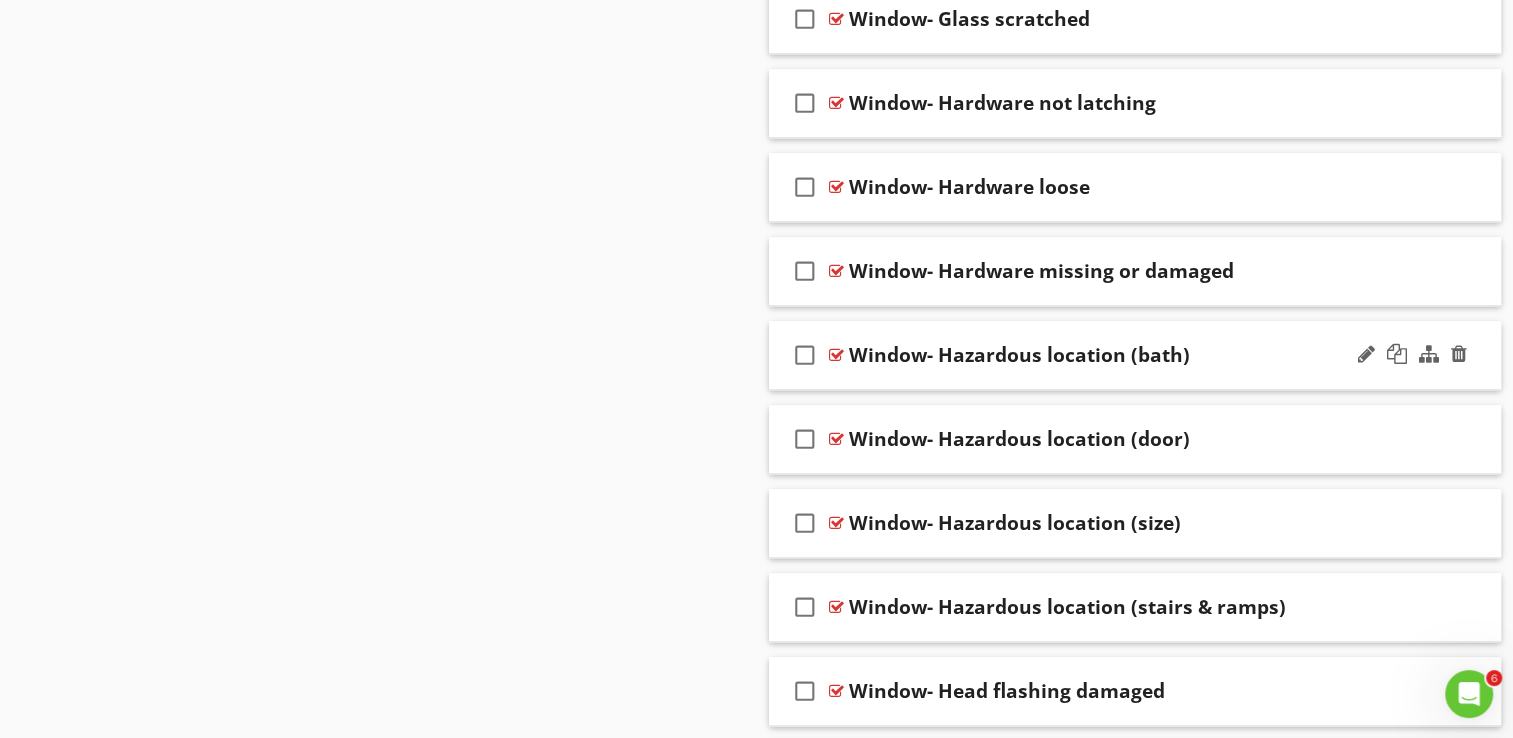 click on "check_box_outline_blank" at bounding box center (805, 355) 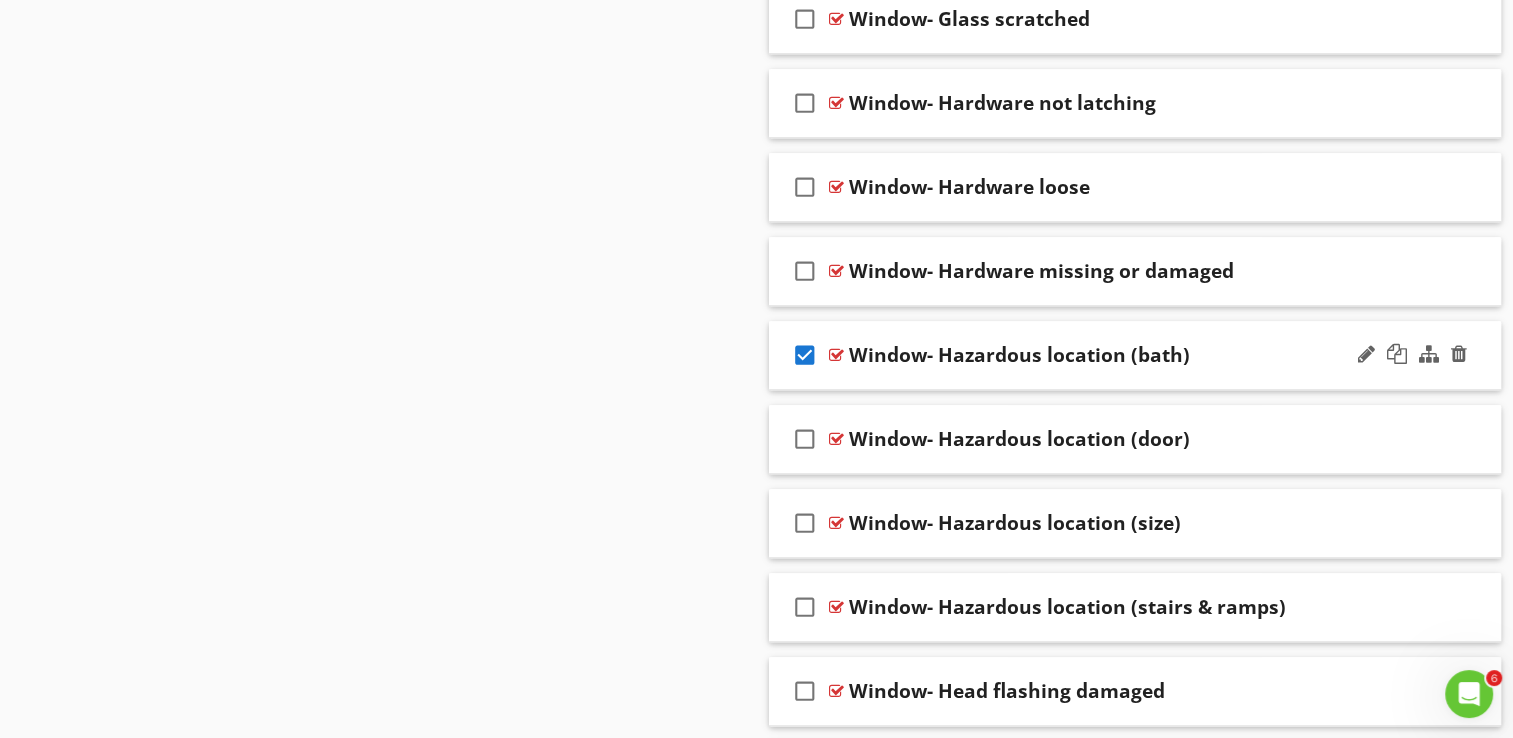 click at bounding box center [836, 355] 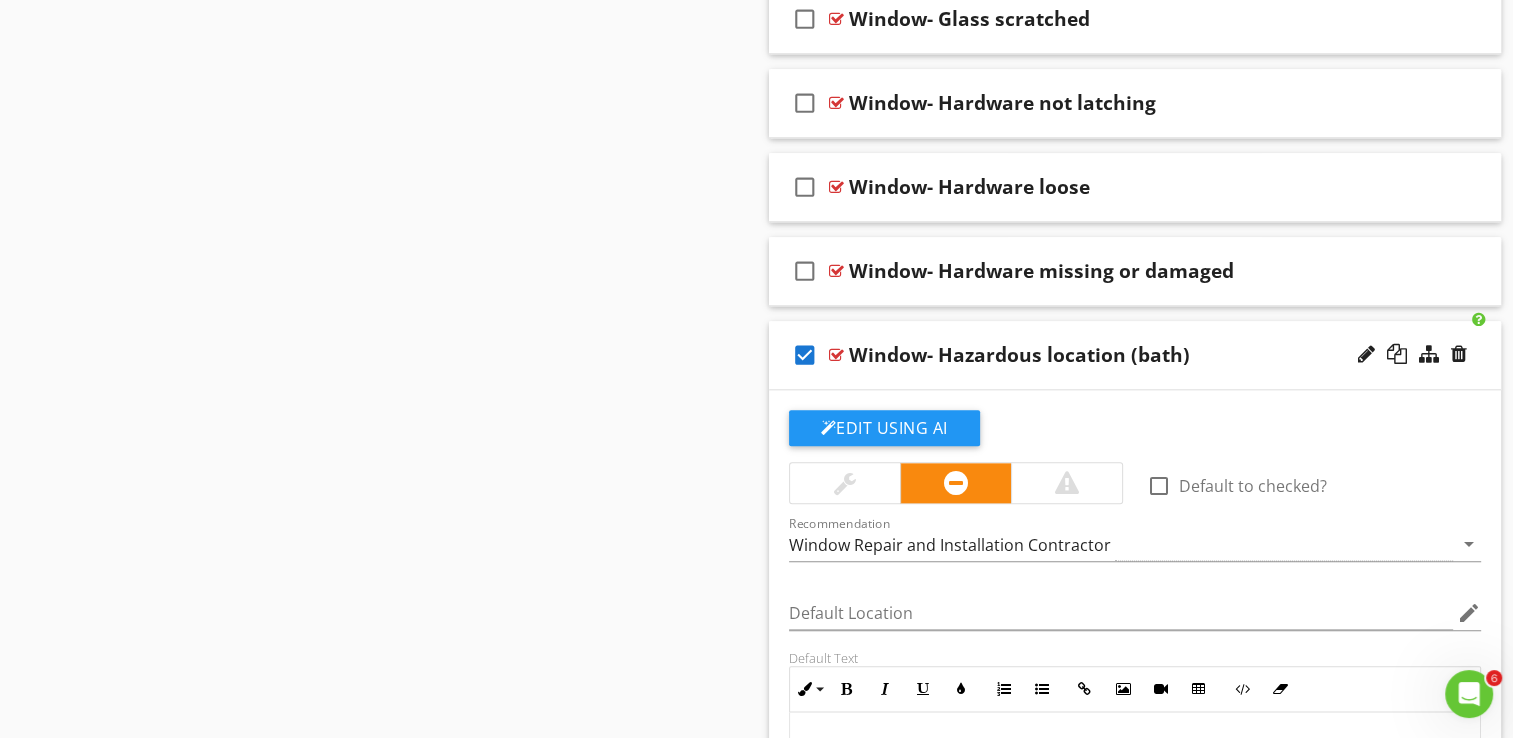 click on "check_box" at bounding box center (805, 355) 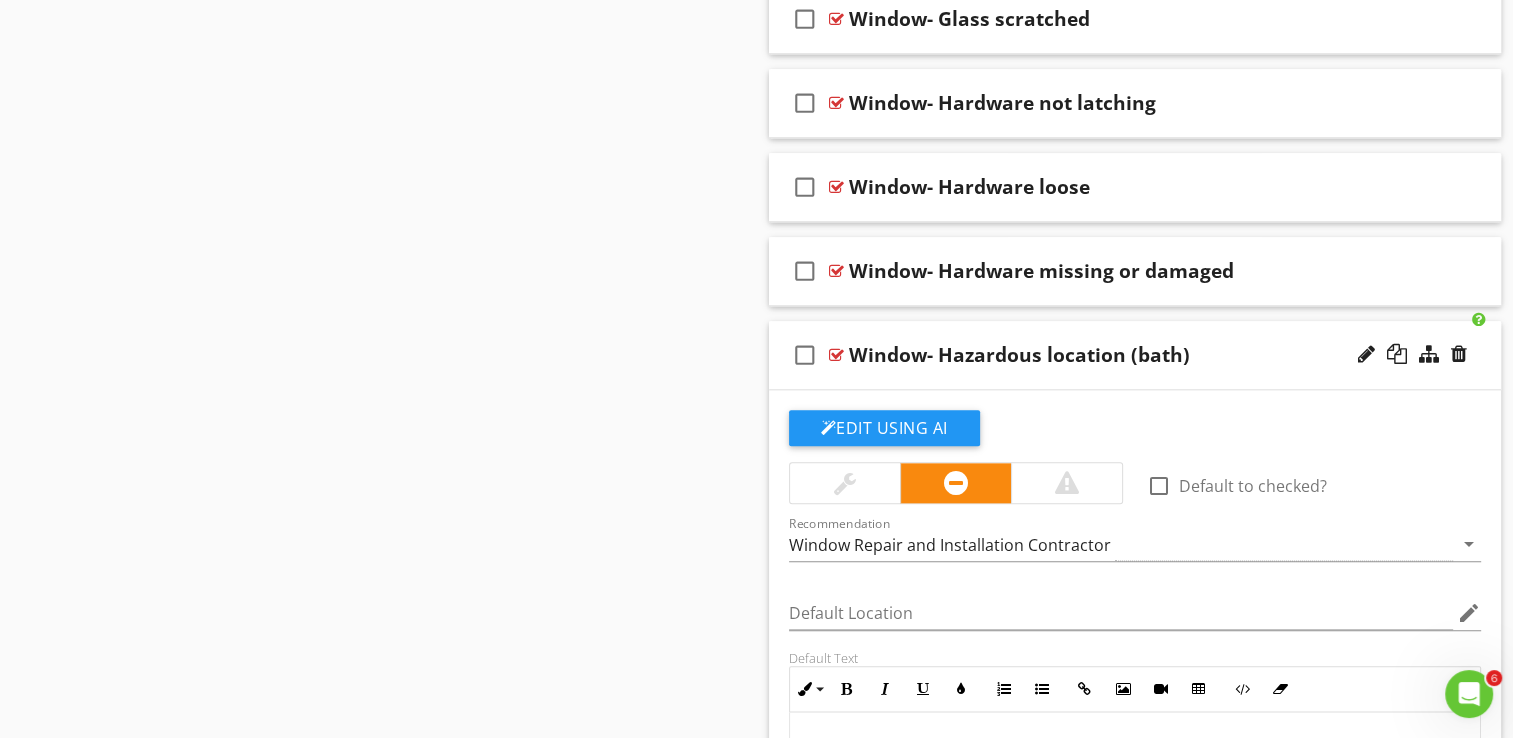 click on "Sections
Informational           I. Structural Systems           II. Electrical Systems           III. Heating, Ventilation and Air Conditioning Systems           IV. Plumbing Systems           V. Appliances           VI. Optional Systems
Section
Attachments
Attachment
Items
A. Foundations           B. Grading and Drainage           C. Roof Covering Materials           D. Roof Structures and Attics           [PERSON_NAME] (Interior and Exterior)           F. Ceilings and Floors           G. Doors (Interior and Exterior)           H. Windows           I. Stairways (Interior and Exterior)           J. Fireplaces and Chimneys           K. Porches, Balconies, Decks, and Carports           L. Other
Item
Comments
New
Informational   check_box_outline_blank     Select All       check_box_outline_blank" at bounding box center [756, 977] 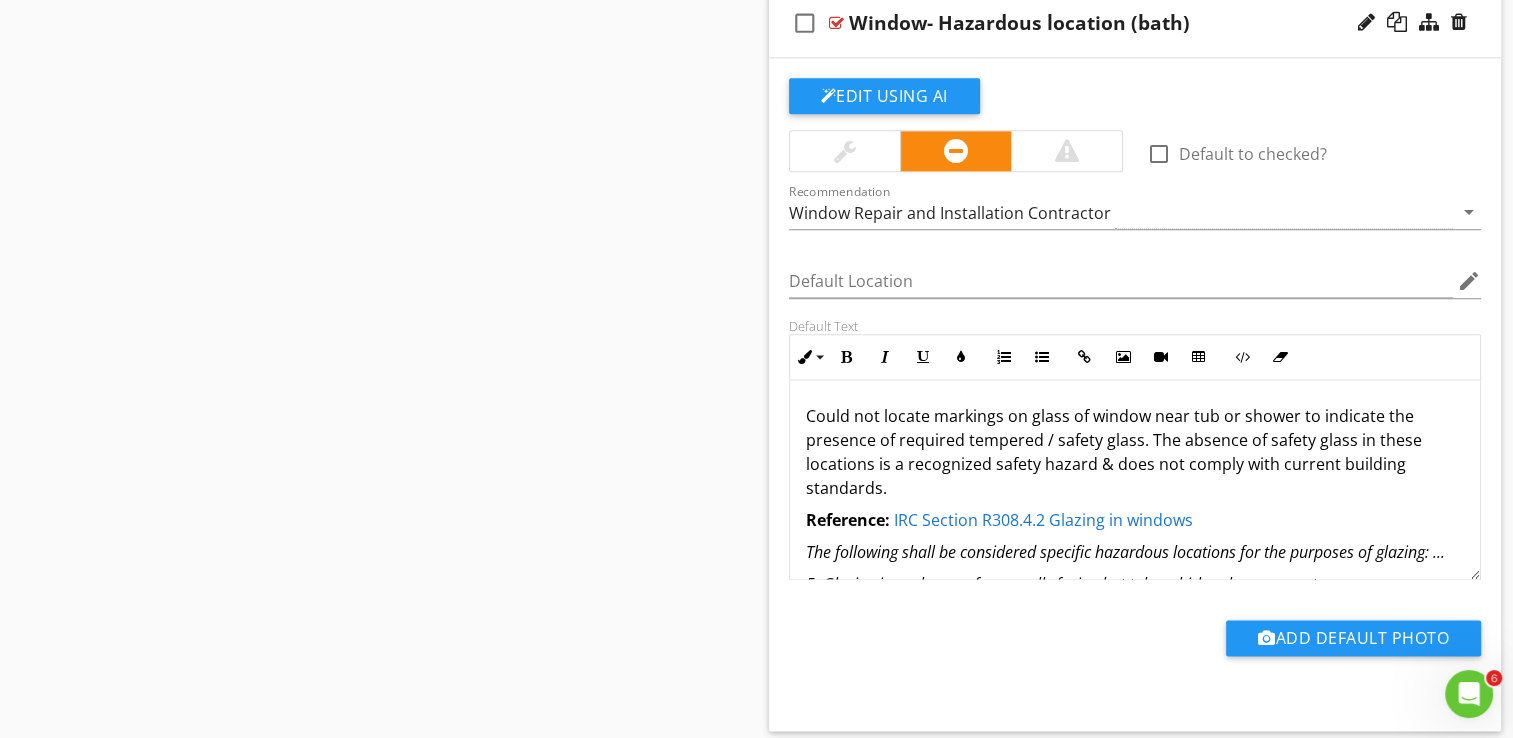 scroll, scrollTop: 2560, scrollLeft: 0, axis: vertical 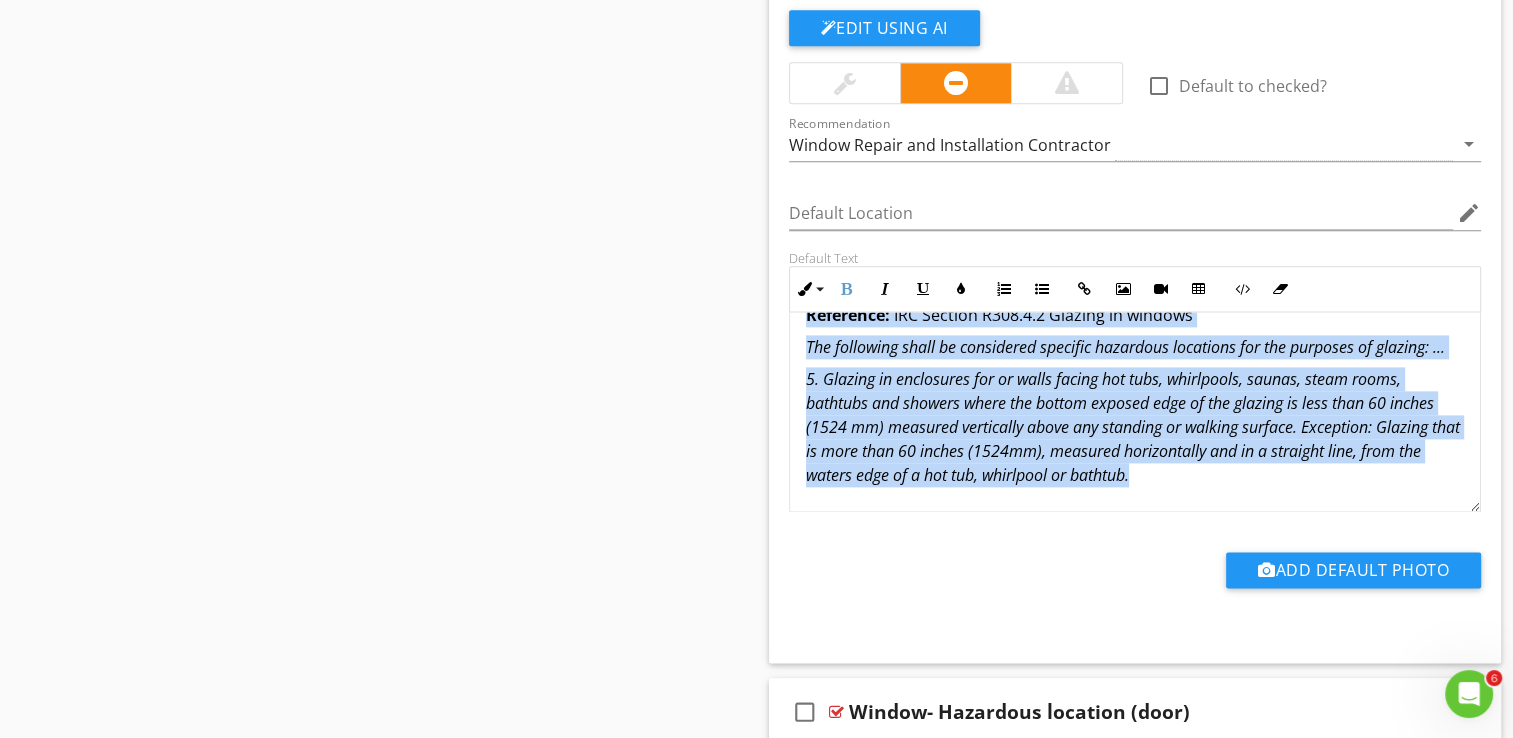 drag, startPoint x: 804, startPoint y: 362, endPoint x: 1259, endPoint y: 470, distance: 467.64197 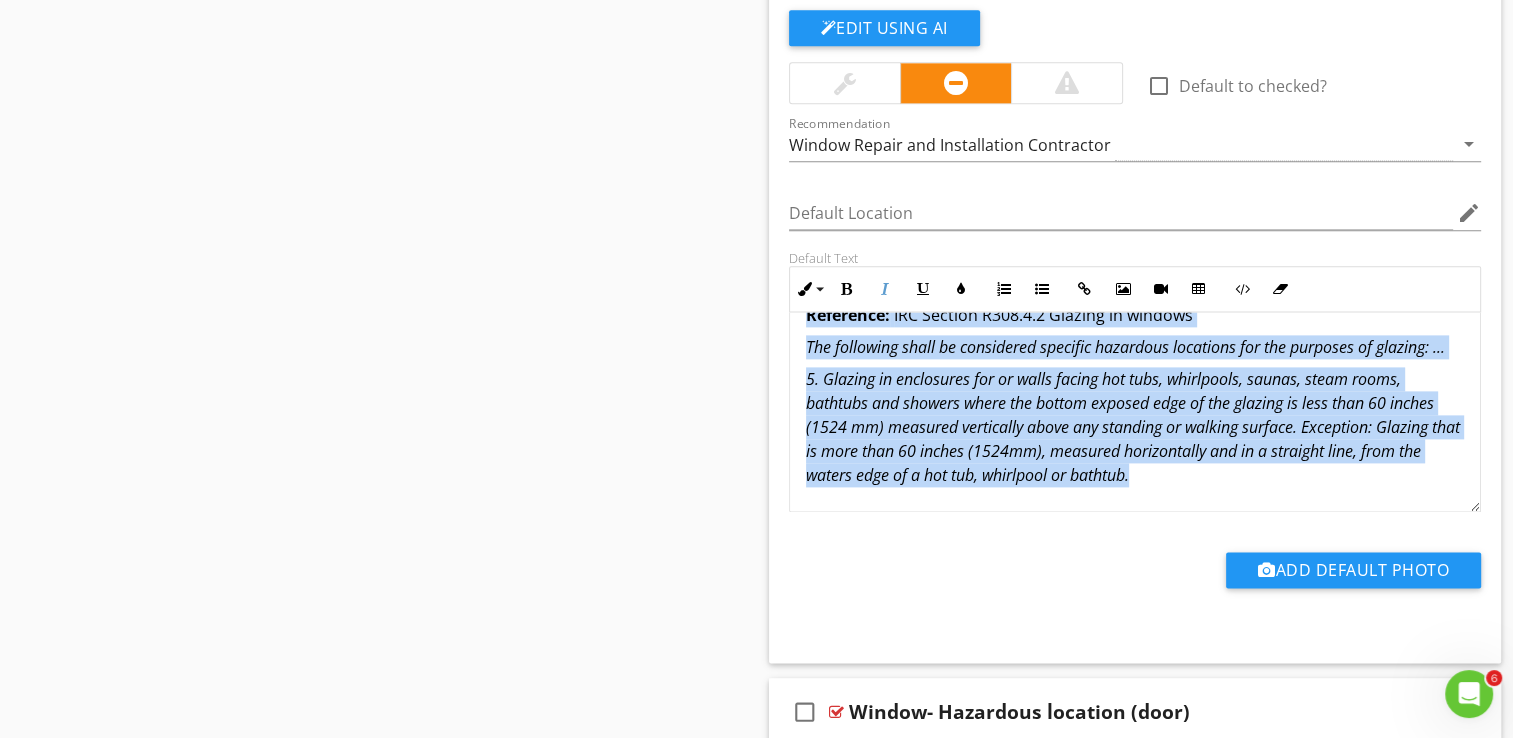 scroll, scrollTop: 0, scrollLeft: 0, axis: both 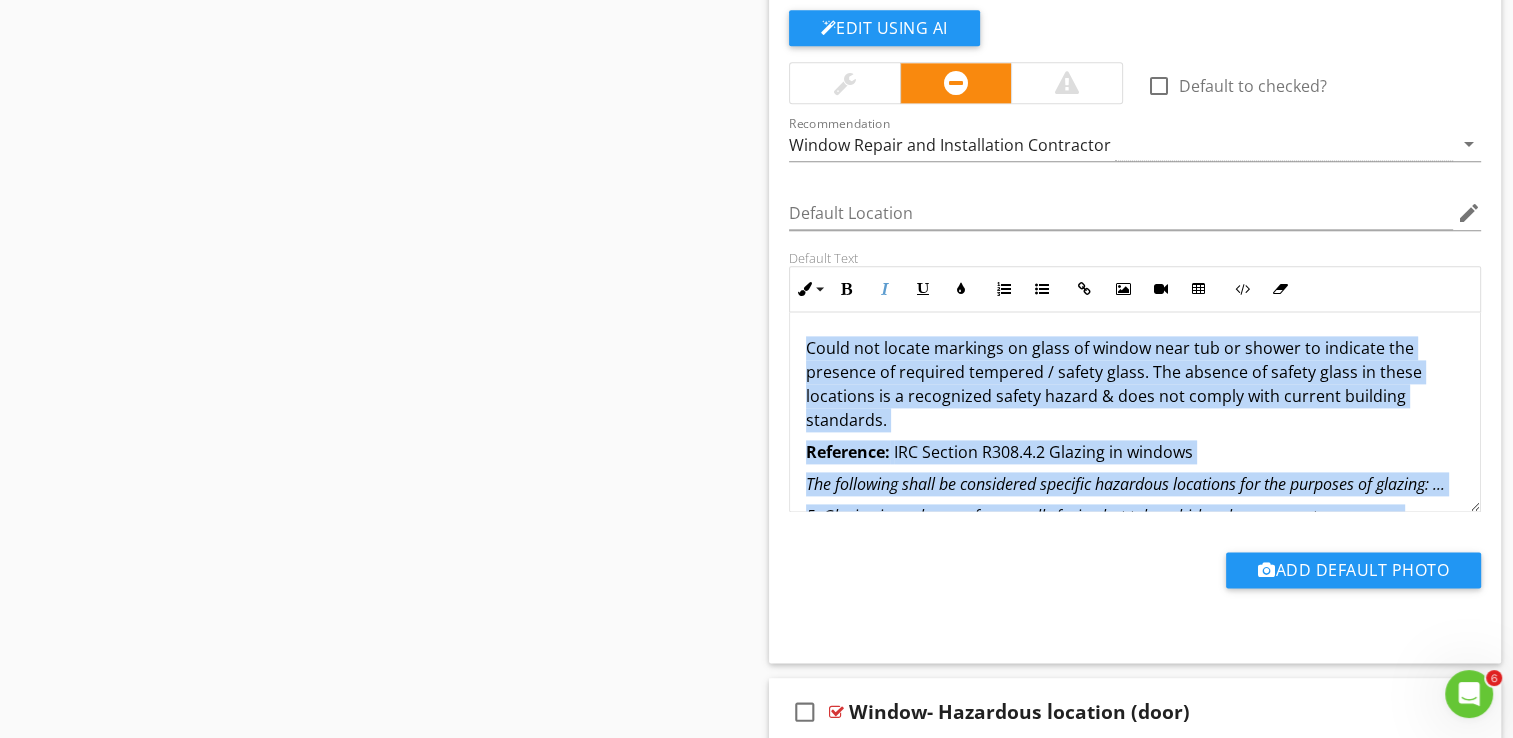 drag, startPoint x: 1212, startPoint y: 482, endPoint x: 809, endPoint y: 340, distance: 427.2856 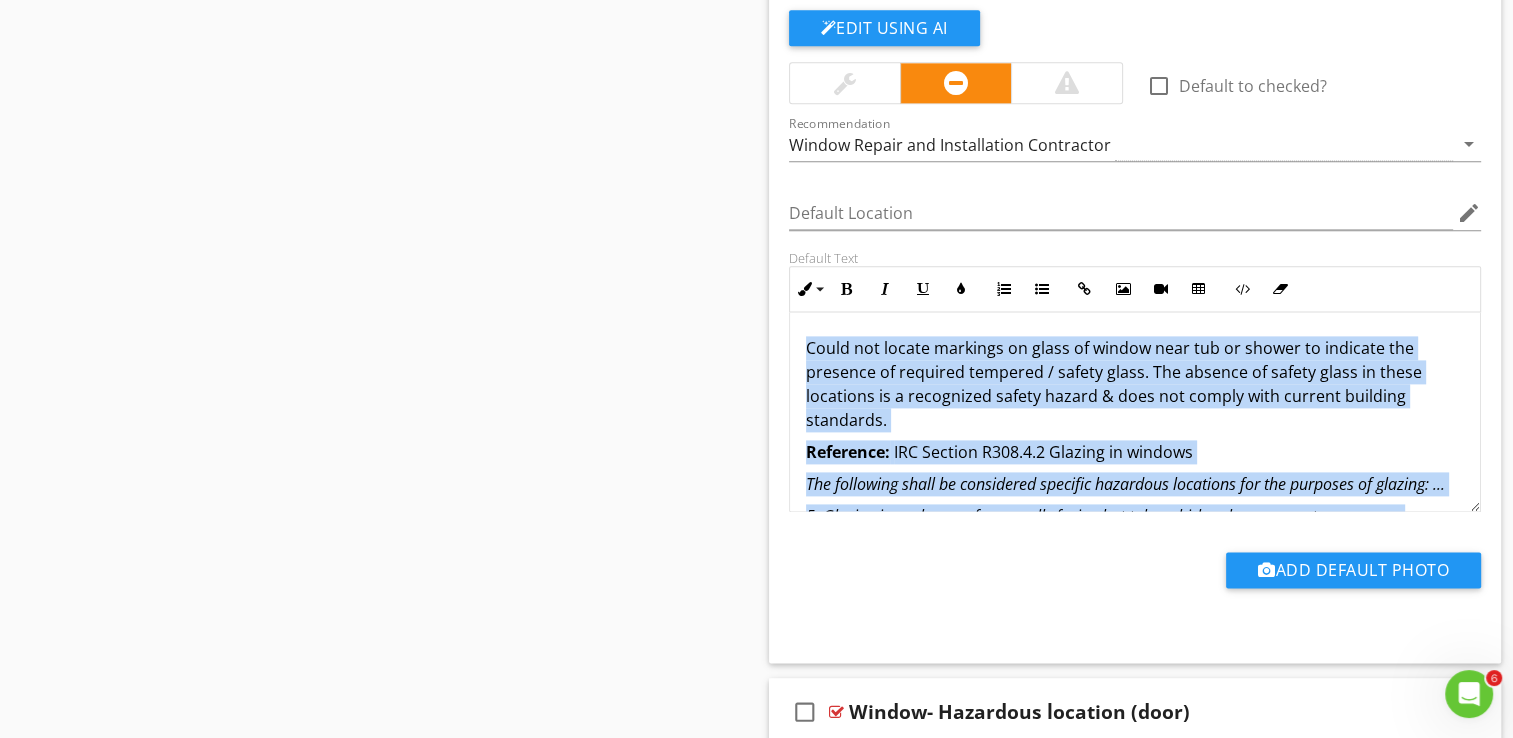 copy on "Could not locate markings on glass of window near tub or shower to indicate the presence of required tempered / safety glass. The absence of safety glass in these locations is a recognized safety hazard & does not comply with current building standards. Reference:   IRC Section R308.4.2 Glazing in windows  The following shall be considered specific hazardous locations for the purposes of glazing: ... 5. Glazing in enclosures for or walls facing hot tubs, whirlpools, saunas, steam rooms, bathtubs and showers where the bottom exposed edge of the glazing is less than 60 inches (1524 mm) measured vertically above any standing or walking surface. Exception: Glazing that is more than 60 inches (1524mm), measured horizontally and in a straight line, from the waters edge of a hot tub, whirlpool or bathtub." 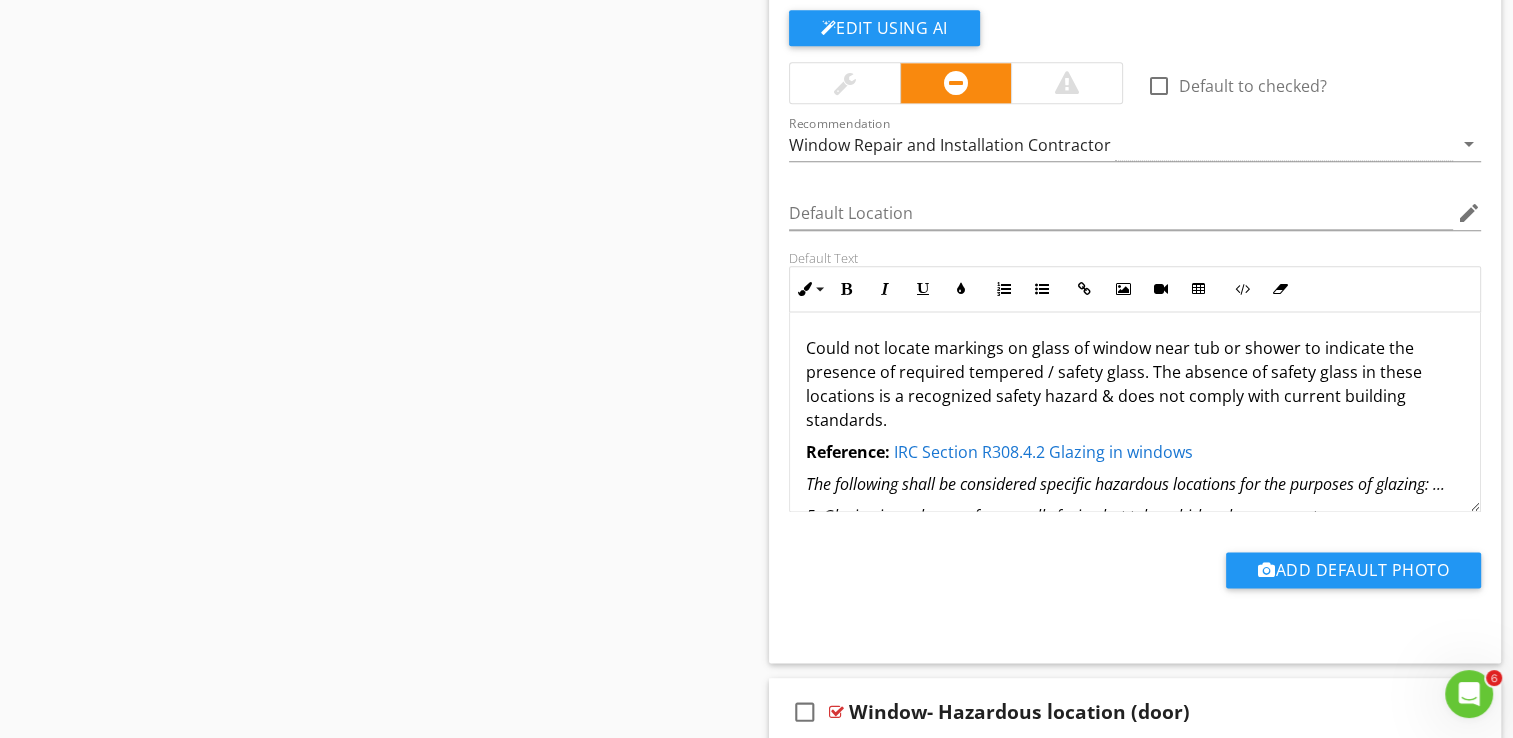 click on "Sections
Informational           I. Structural Systems           II. Electrical Systems           III. Heating, Ventilation and Air Conditioning Systems           IV. Plumbing Systems           V. Appliances           VI. Optional Systems
Section
Attachments
Attachment
Items
A. Foundations           B. Grading and Drainage           C. Roof Covering Materials           D. Roof Structures and Attics           [PERSON_NAME] (Interior and Exterior)           F. Ceilings and Floors           G. Doors (Interior and Exterior)           H. Windows           I. Stairways (Interior and Exterior)           J. Fireplaces and Chimneys           K. Porches, Balconies, Decks, and Carports           L. Other
Item
Comments
New
Informational   check_box_outline_blank     Select All       check_box_outline_blank" at bounding box center [756, 577] 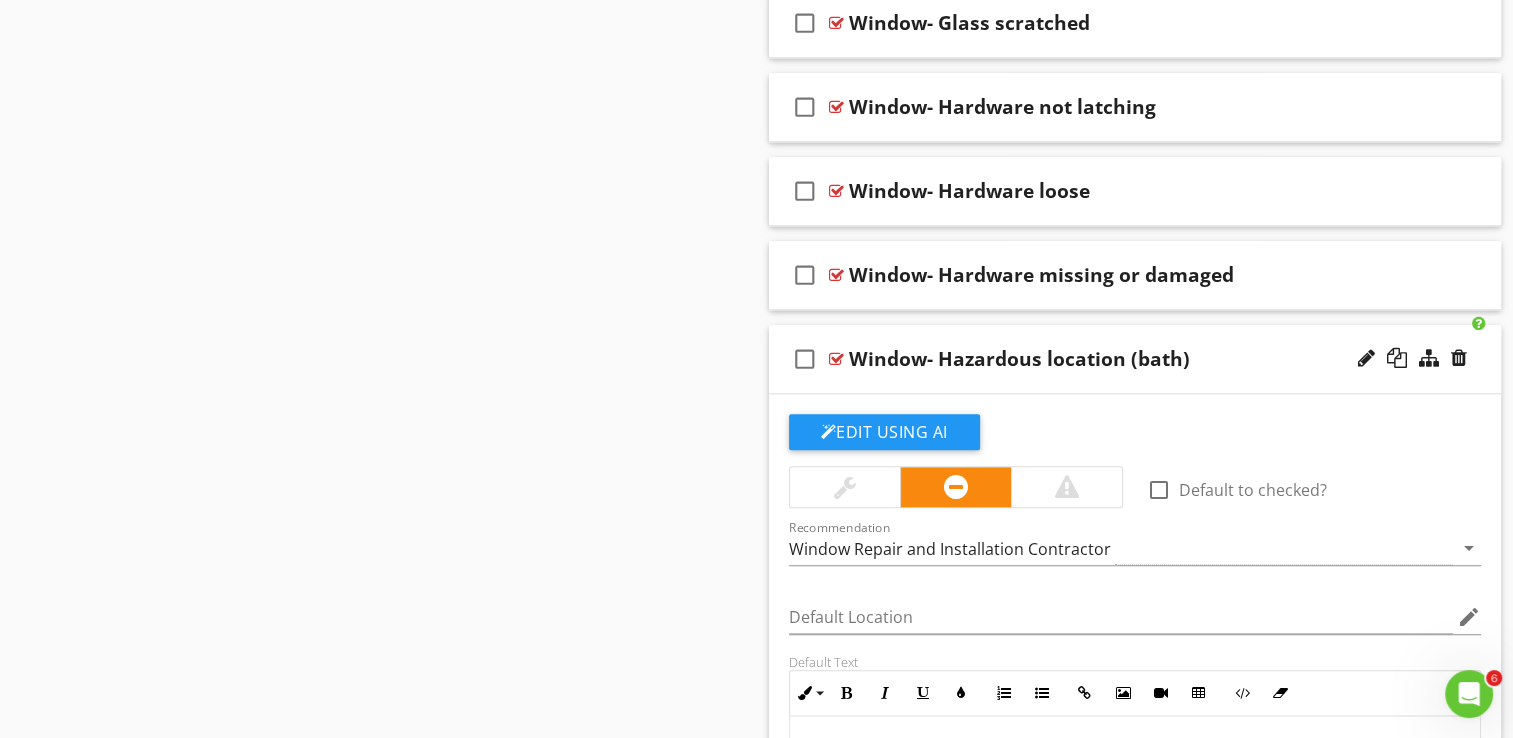 scroll, scrollTop: 2160, scrollLeft: 0, axis: vertical 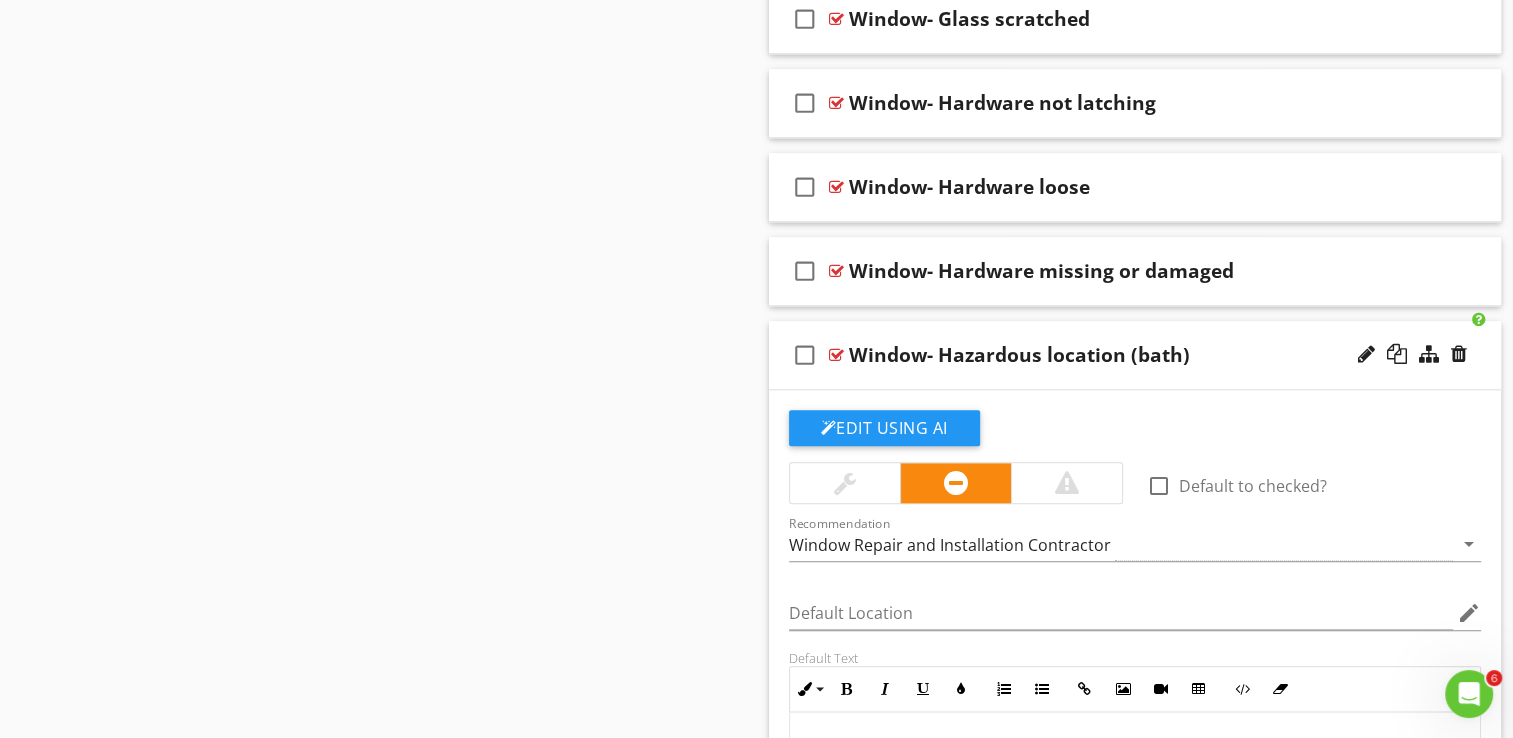 click on "Sections
Informational           I. Structural Systems           II. Electrical Systems           III. Heating, Ventilation and Air Conditioning Systems           IV. Plumbing Systems           V. Appliances           VI. Optional Systems
Section
Attachments
Attachment
Items
A. Foundations           B. Grading and Drainage           C. Roof Covering Materials           D. Roof Structures and Attics           [PERSON_NAME] (Interior and Exterior)           F. Ceilings and Floors           G. Doors (Interior and Exterior)           H. Windows           I. Stairways (Interior and Exterior)           J. Fireplaces and Chimneys           K. Porches, Balconies, Decks, and Carports           L. Other
Item
Comments
New
Informational   check_box_outline_blank     Select All       check_box_outline_blank" at bounding box center [756, 977] 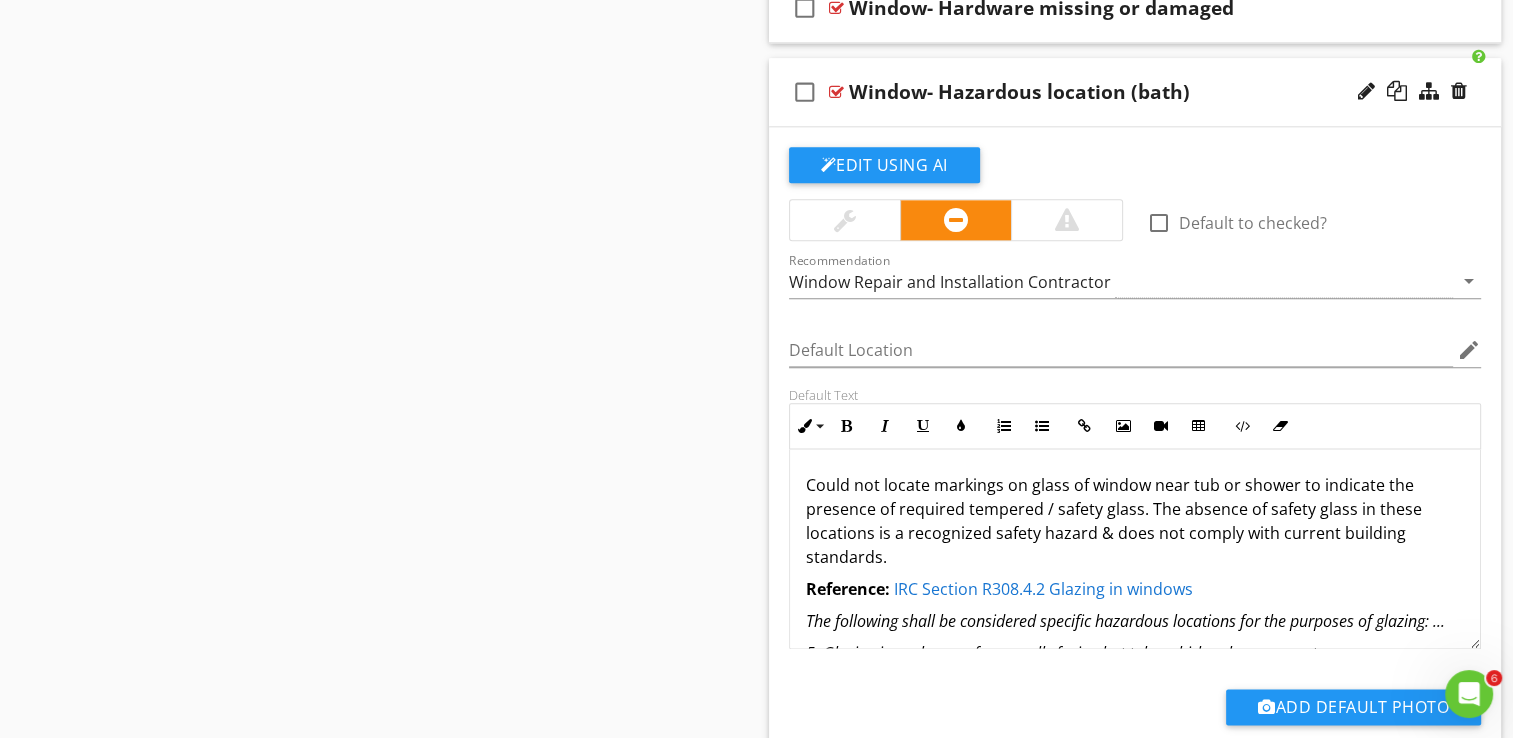 scroll, scrollTop: 2440, scrollLeft: 0, axis: vertical 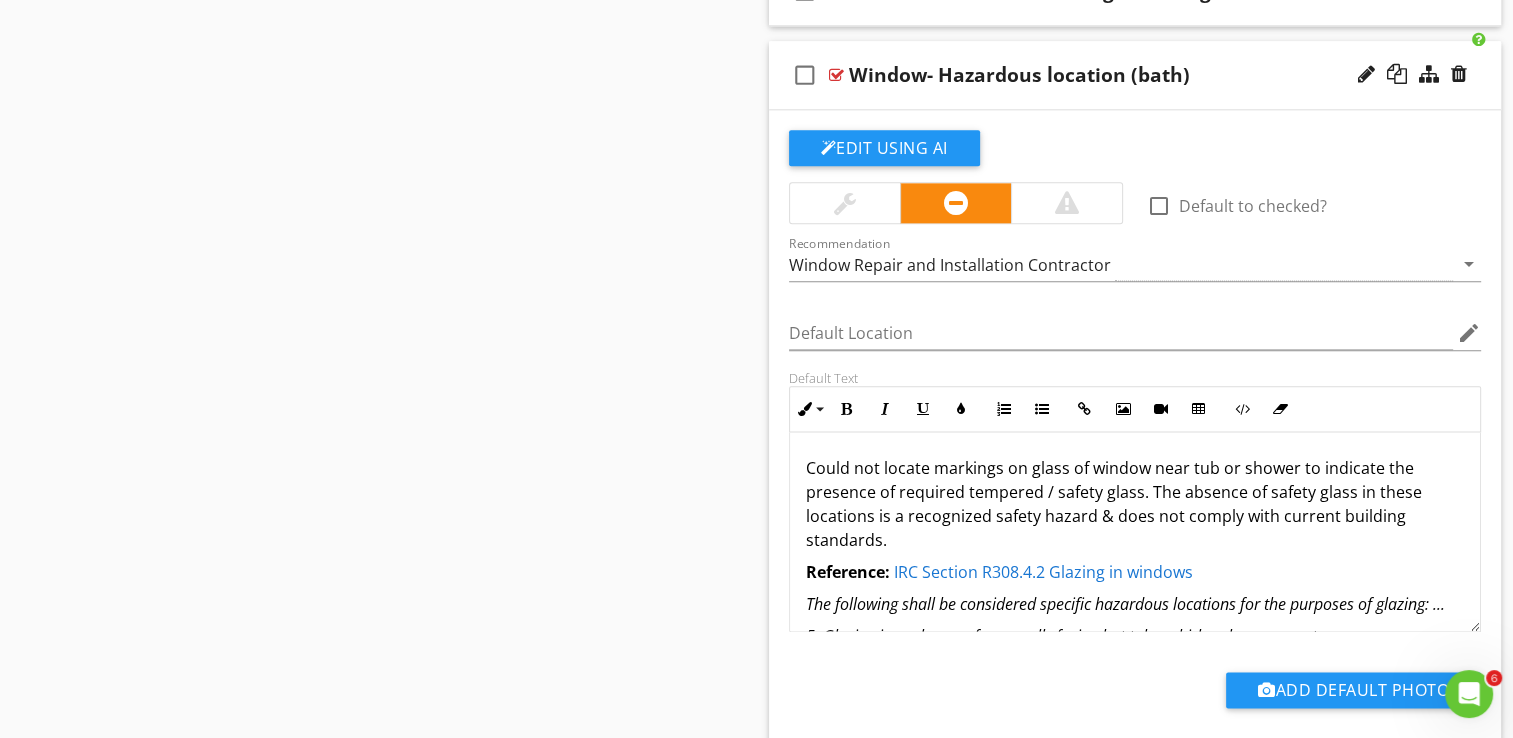 click on "IRC Section R308.4.2 Glazing in windows" at bounding box center (1043, 572) 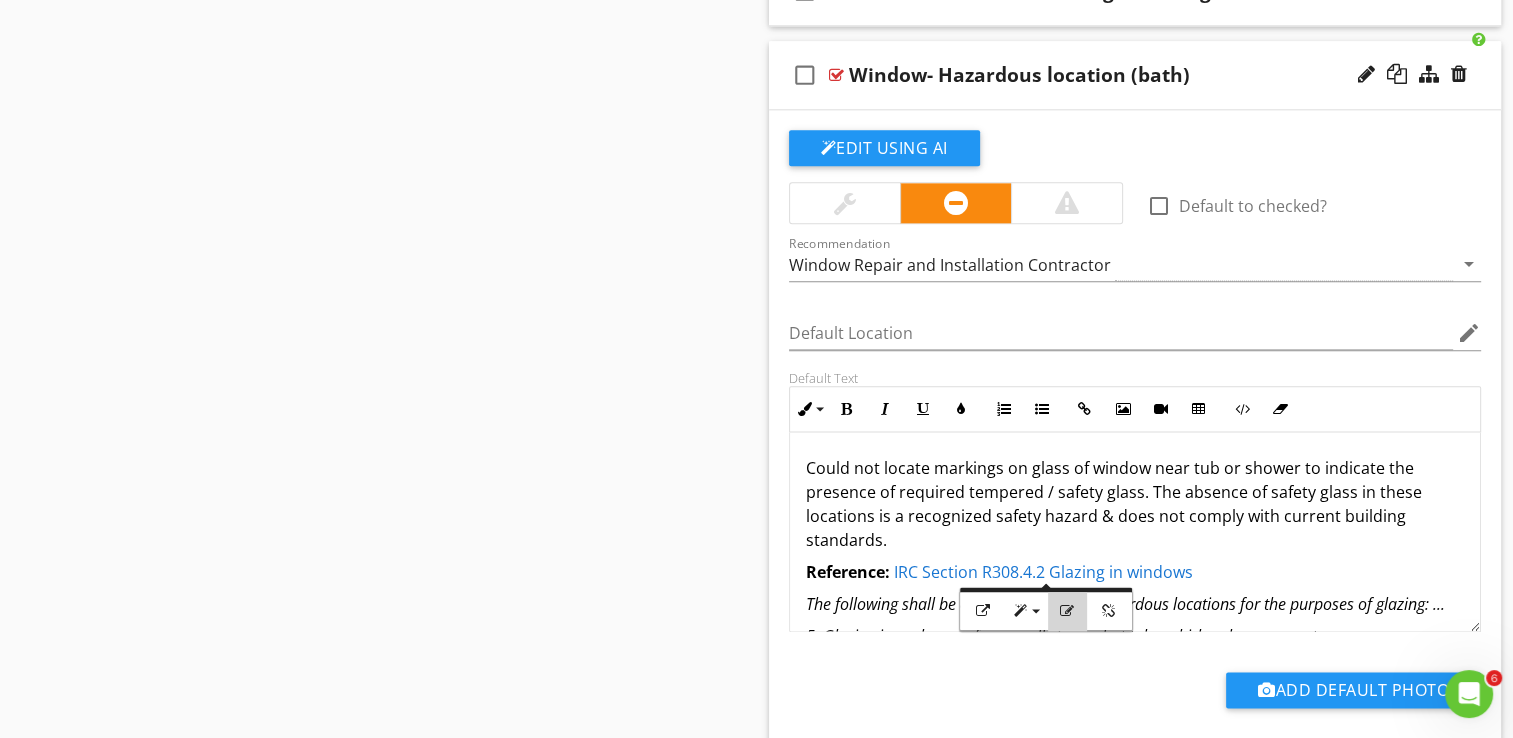 click at bounding box center [1067, 611] 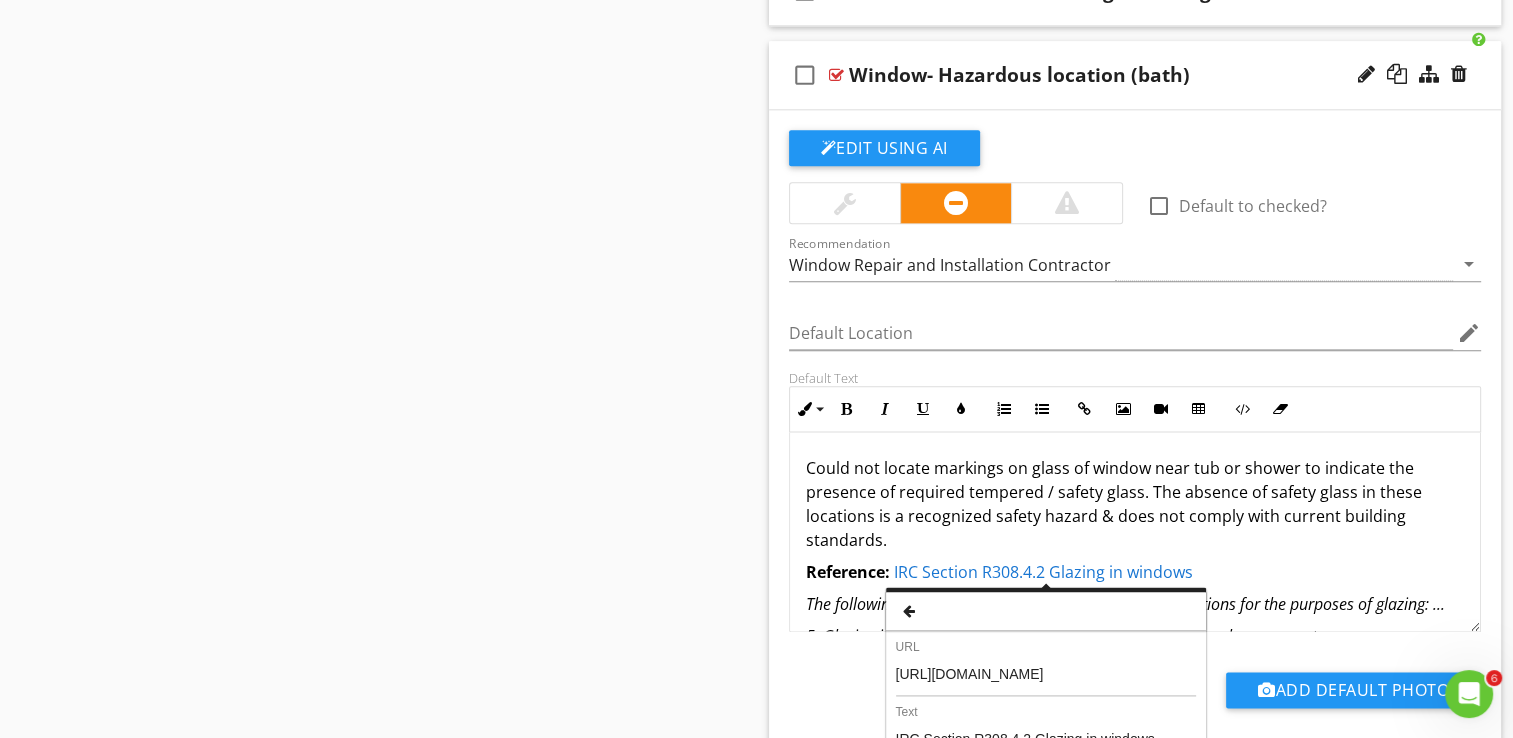 scroll, scrollTop: 0, scrollLeft: 363, axis: horizontal 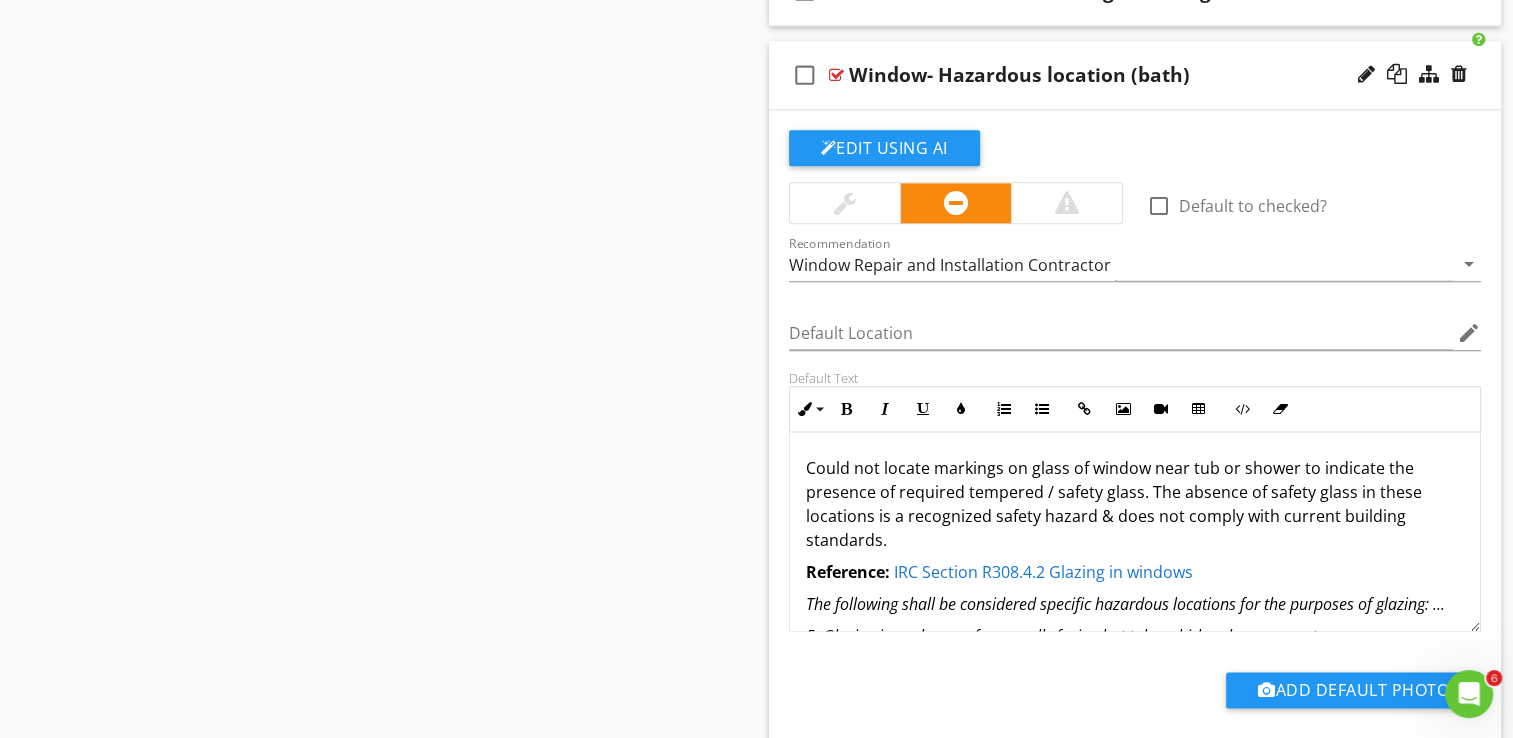 click on "SPECTORA
[PERSON_NAME]
Ranger Home Inspection, PLLC
Role:
Inspector
Change Role
Dashboard
New Inspection
Inspections
Calendar
Template Editor
Contacts
Automations
Team
Metrics
Payments
Data Exports
Billing
Conversations
Tasks
Reporting
Advanced
Equipment
Settings
What's New
Sign Out
Change Active Role
Your account has more than one possible role. Please choose how you'd like to view the site:
Company/Agency
City
Role
Dashboard
Inspections
Templates
Contacts
Metrics
Automations
Settings
Support Center
No Recommendation Appliance Repair Cabinet Contractor" at bounding box center (756, 599) 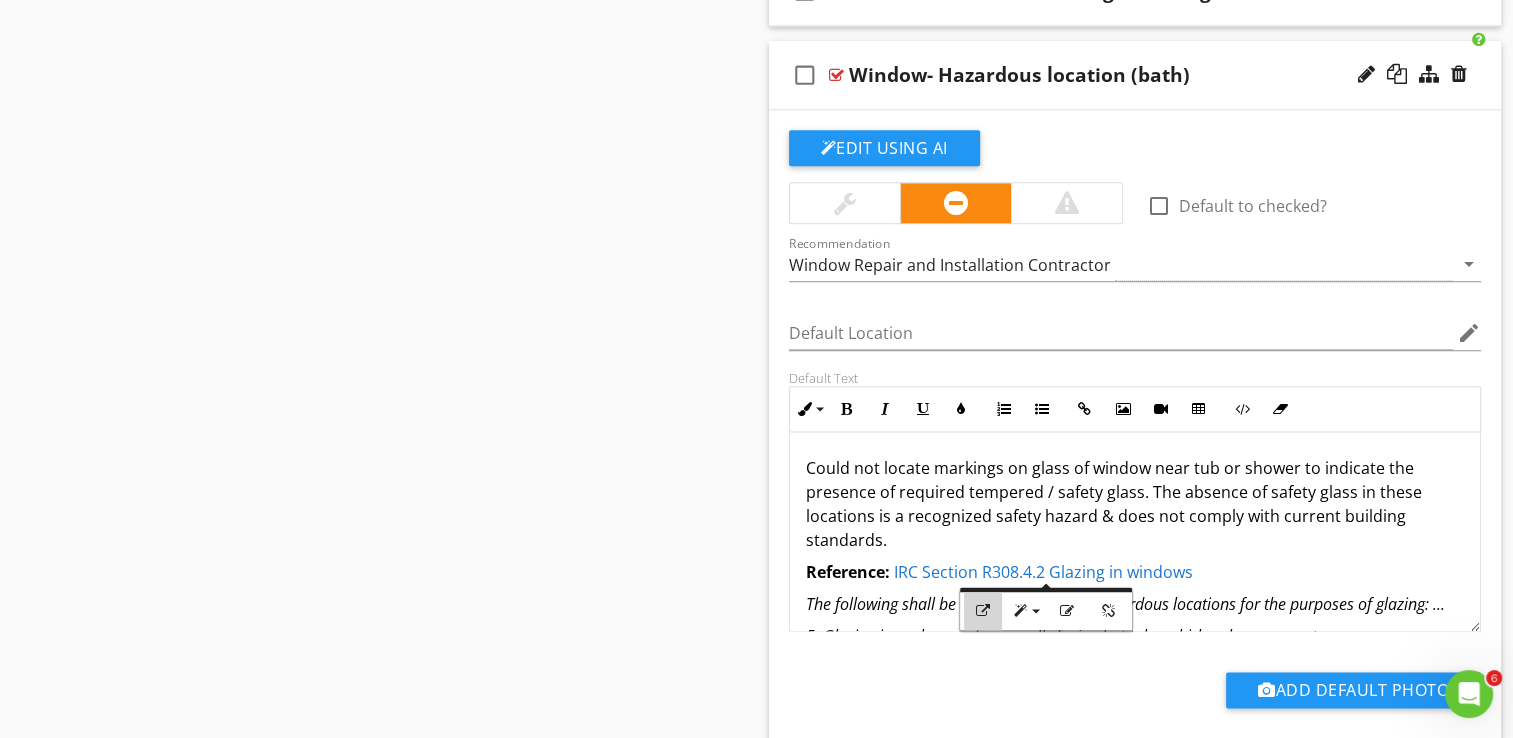 click on "Open Link" at bounding box center (983, 611) 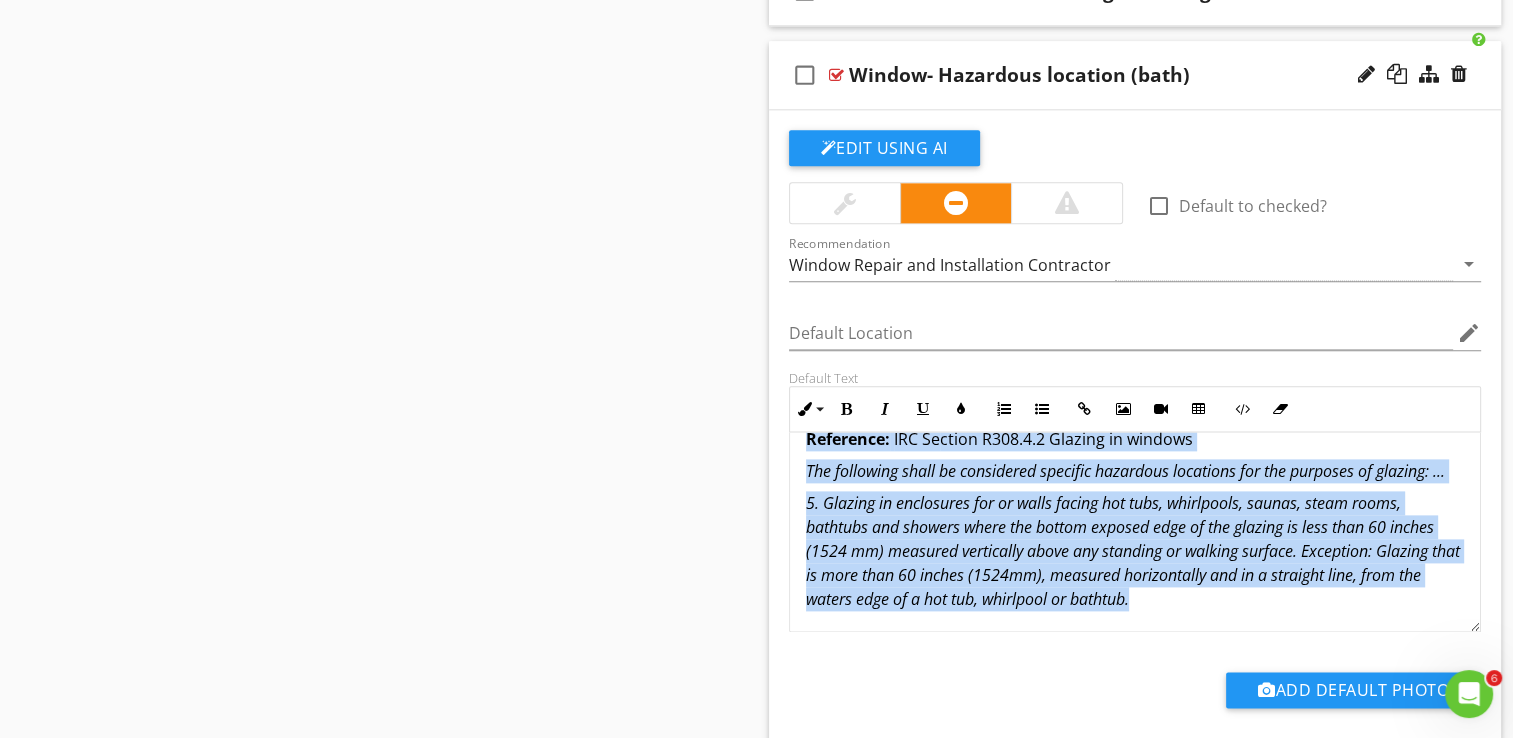 scroll, scrollTop: 160, scrollLeft: 0, axis: vertical 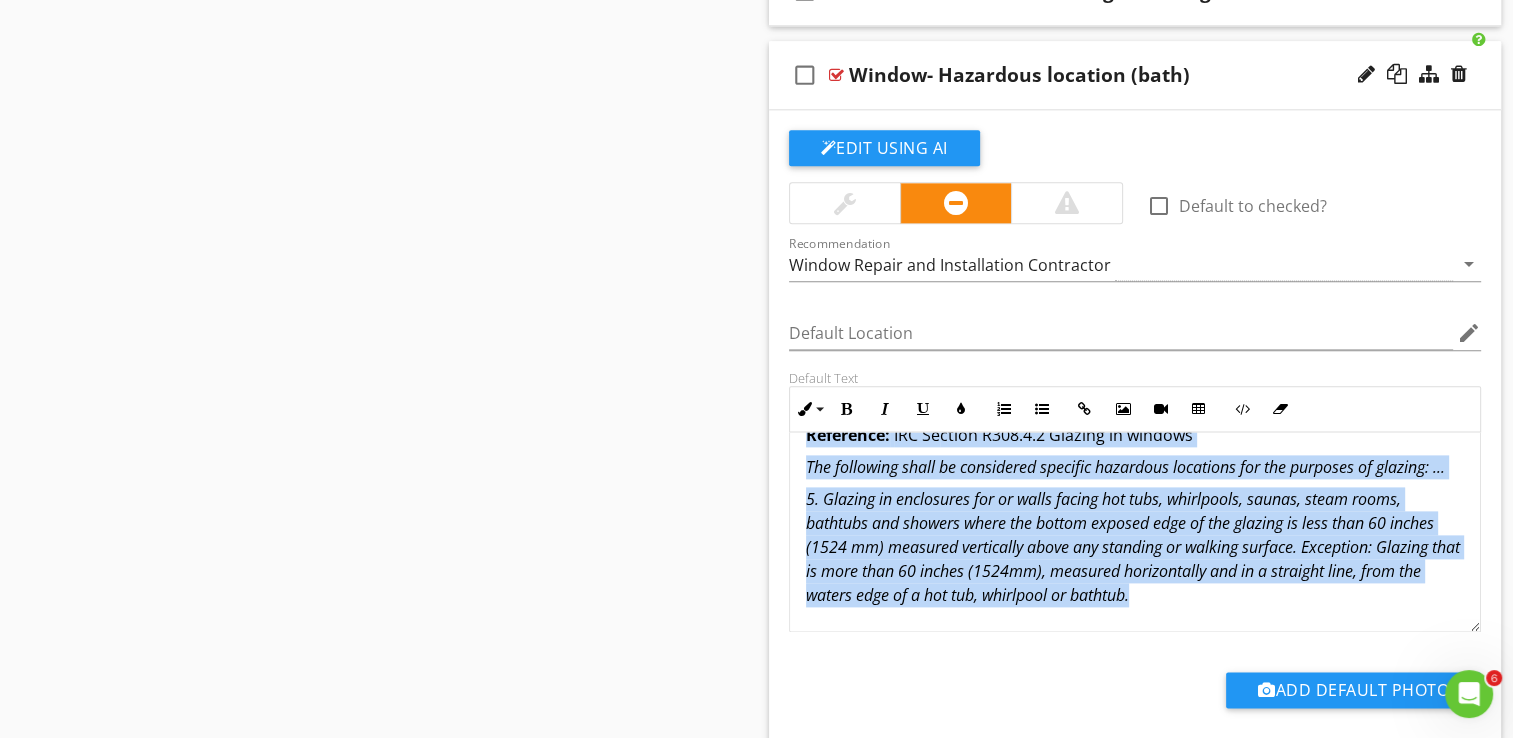 drag, startPoint x: 796, startPoint y: 458, endPoint x: 1292, endPoint y: 615, distance: 520.25476 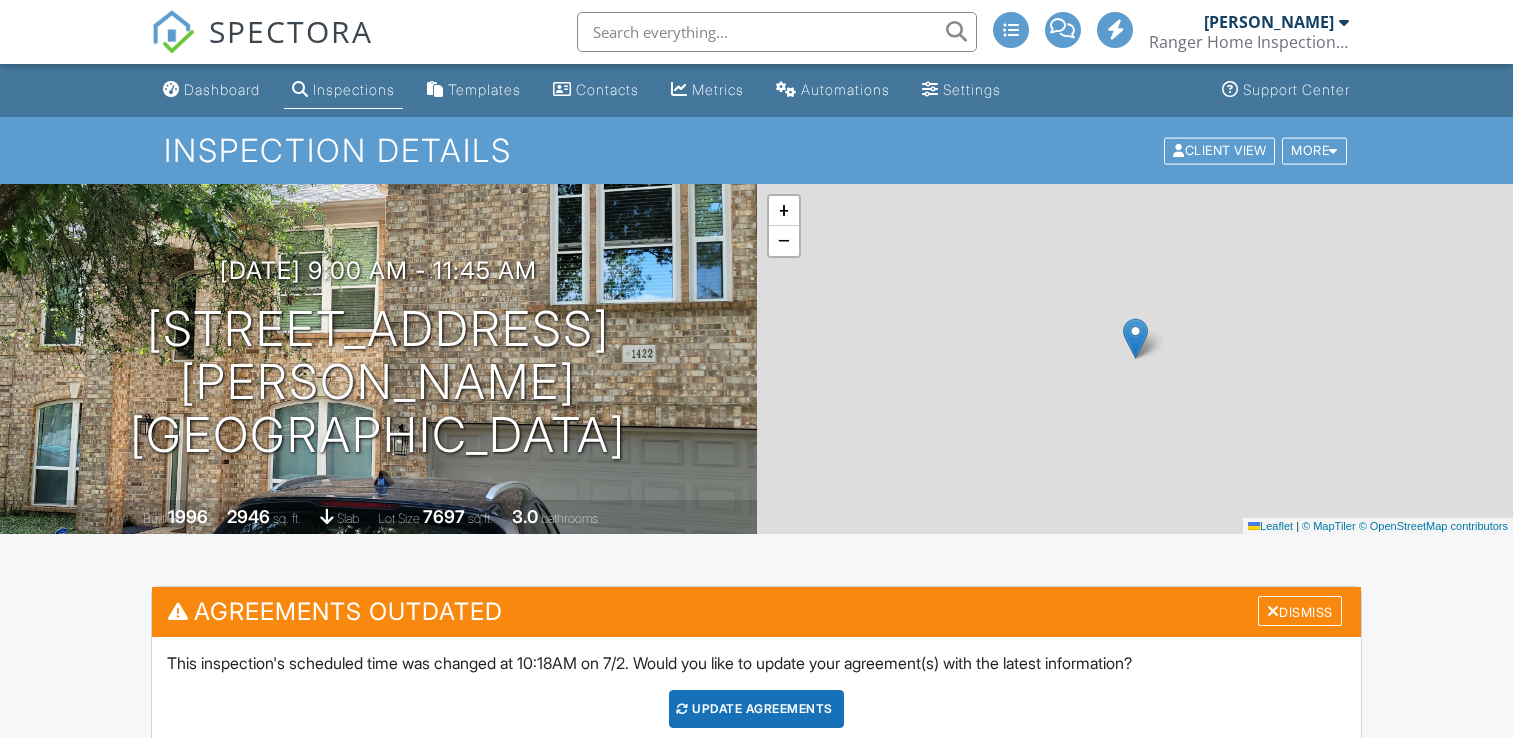 scroll, scrollTop: 0, scrollLeft: 0, axis: both 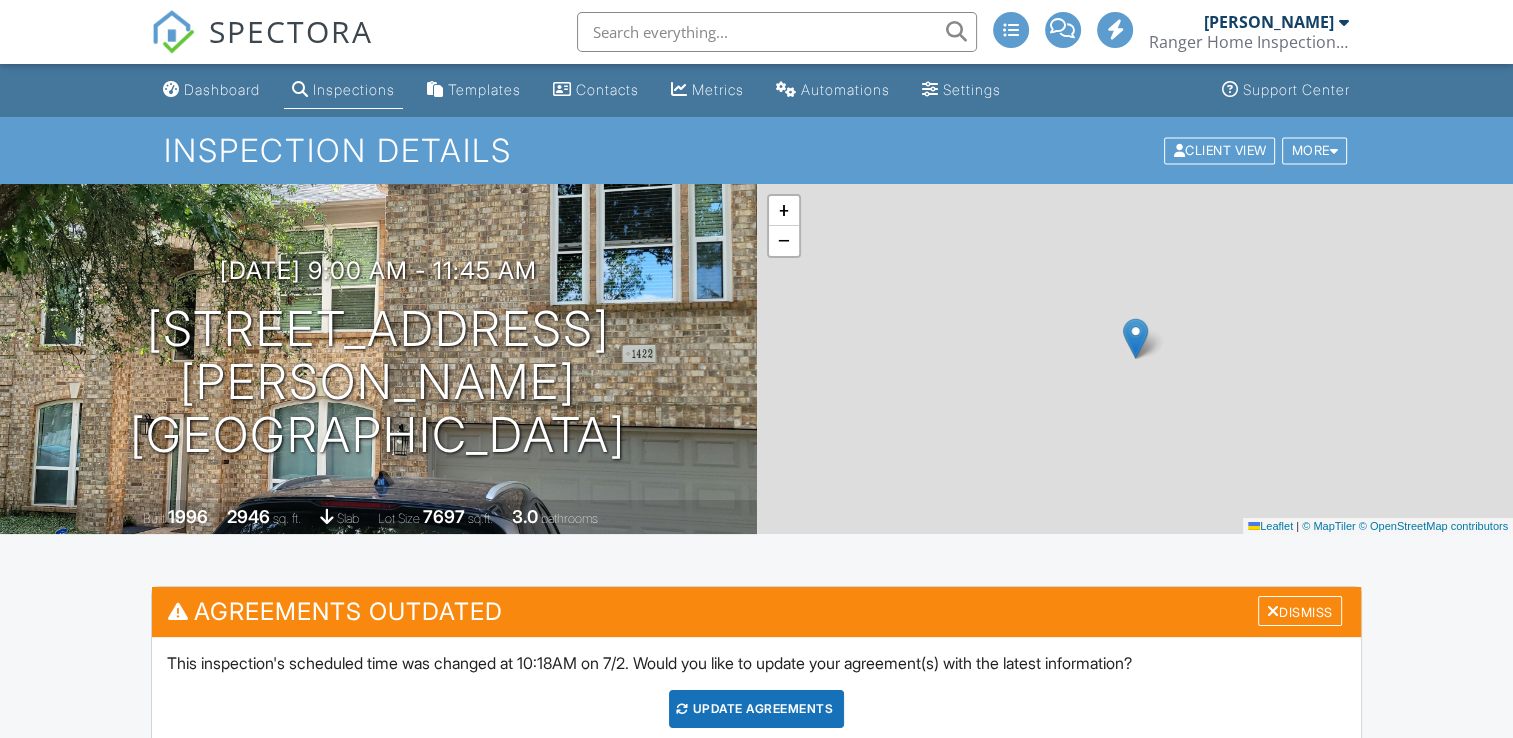 click on "Dashboard
Inspections
Templates
Contacts
Metrics
Automations
Settings
Support Center
Inspection Details
Client View
More
Property Details
Reschedule
Reorder / Copy
Share
Cancel
Delete
Print Order
Convert to V9
View Change Log
07/11/2025  9:00 am
- 11:45 am
1422 Colby Ln
Cedar Park, TX 78613
Built
1996
2946
sq. ft.
slab
Lot Size
7697
sq.ft.
3.0
bathrooms
+ −  Leaflet   |   © MapTiler   © OpenStreetMap contributors
All emails and texts are disabled for this inspection!
Turn on emails and texts
Agreements Outdated
Dismiss
This inspection's scheduled time was changed at 10:18AM on 7/2. Would you like to update your agreement(s) with the latest information?" at bounding box center (756, 1811) 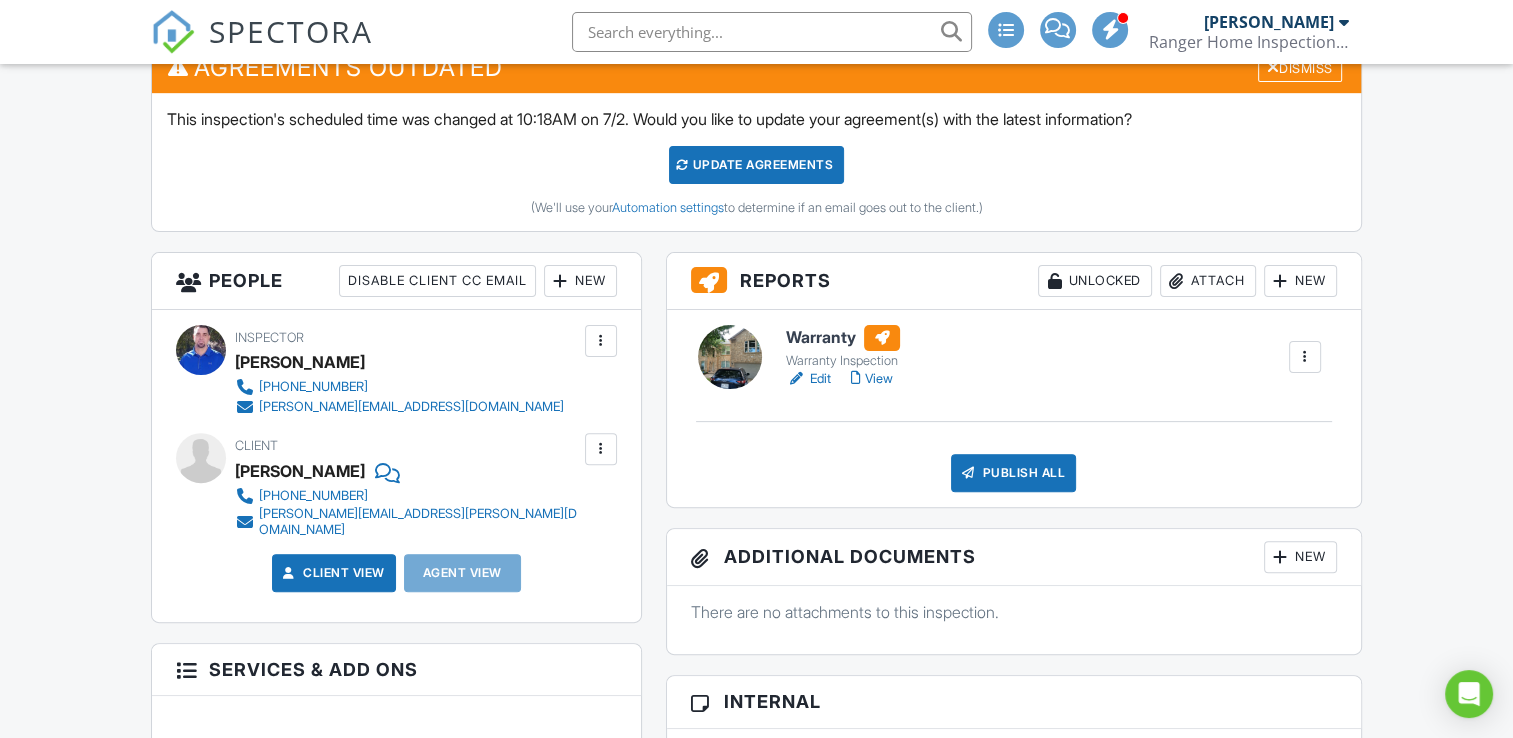 scroll, scrollTop: 560, scrollLeft: 0, axis: vertical 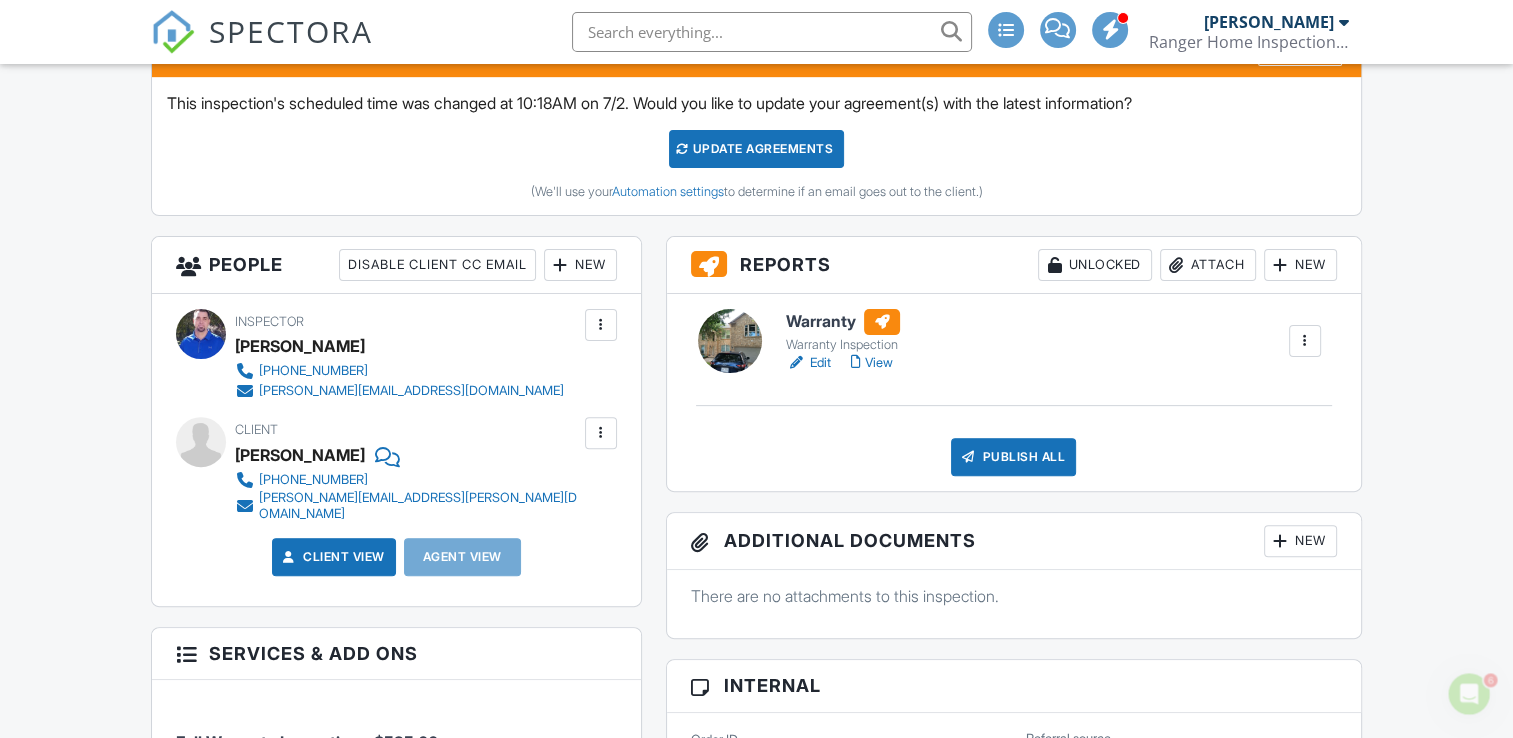 click on "Edit" at bounding box center (808, 363) 